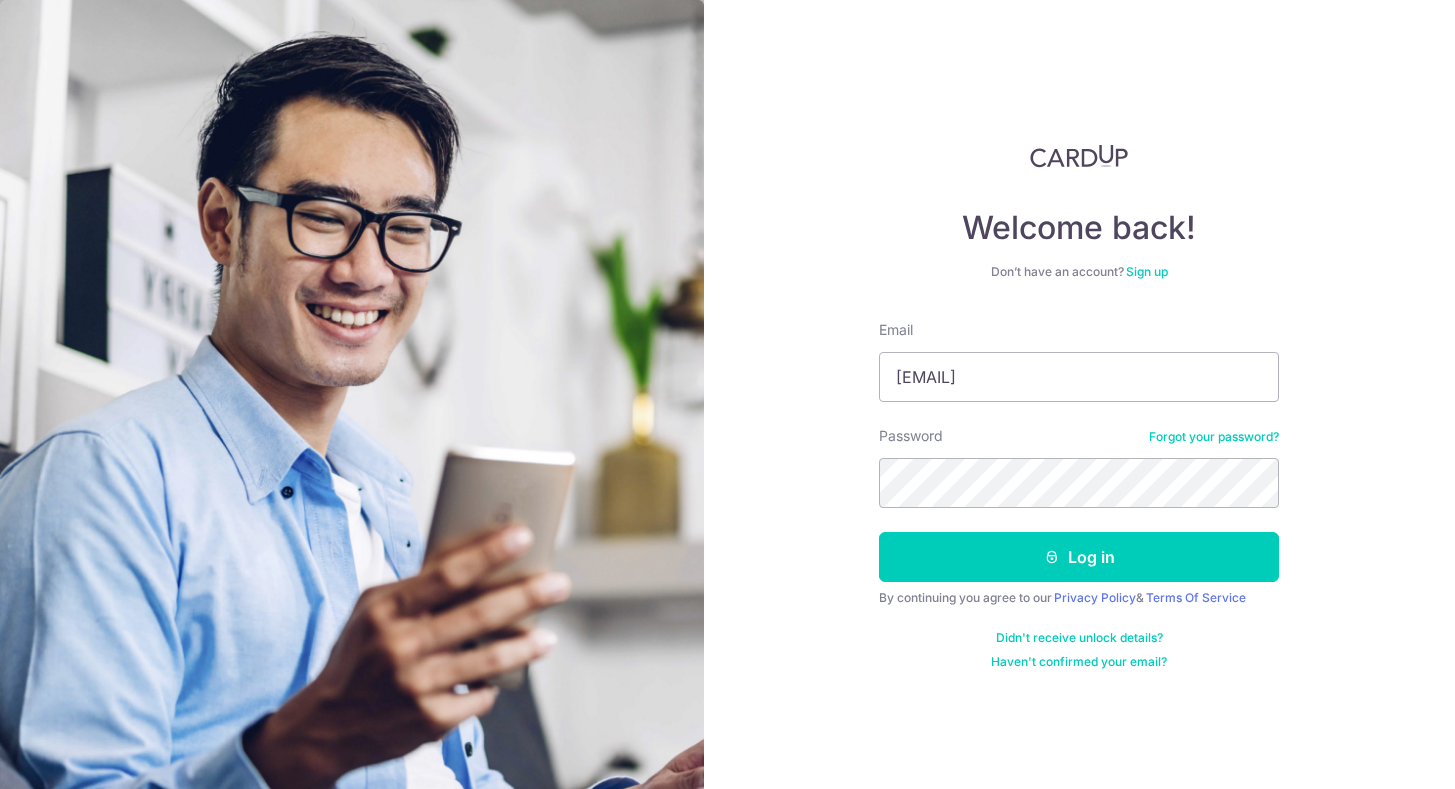 scroll, scrollTop: 0, scrollLeft: 0, axis: both 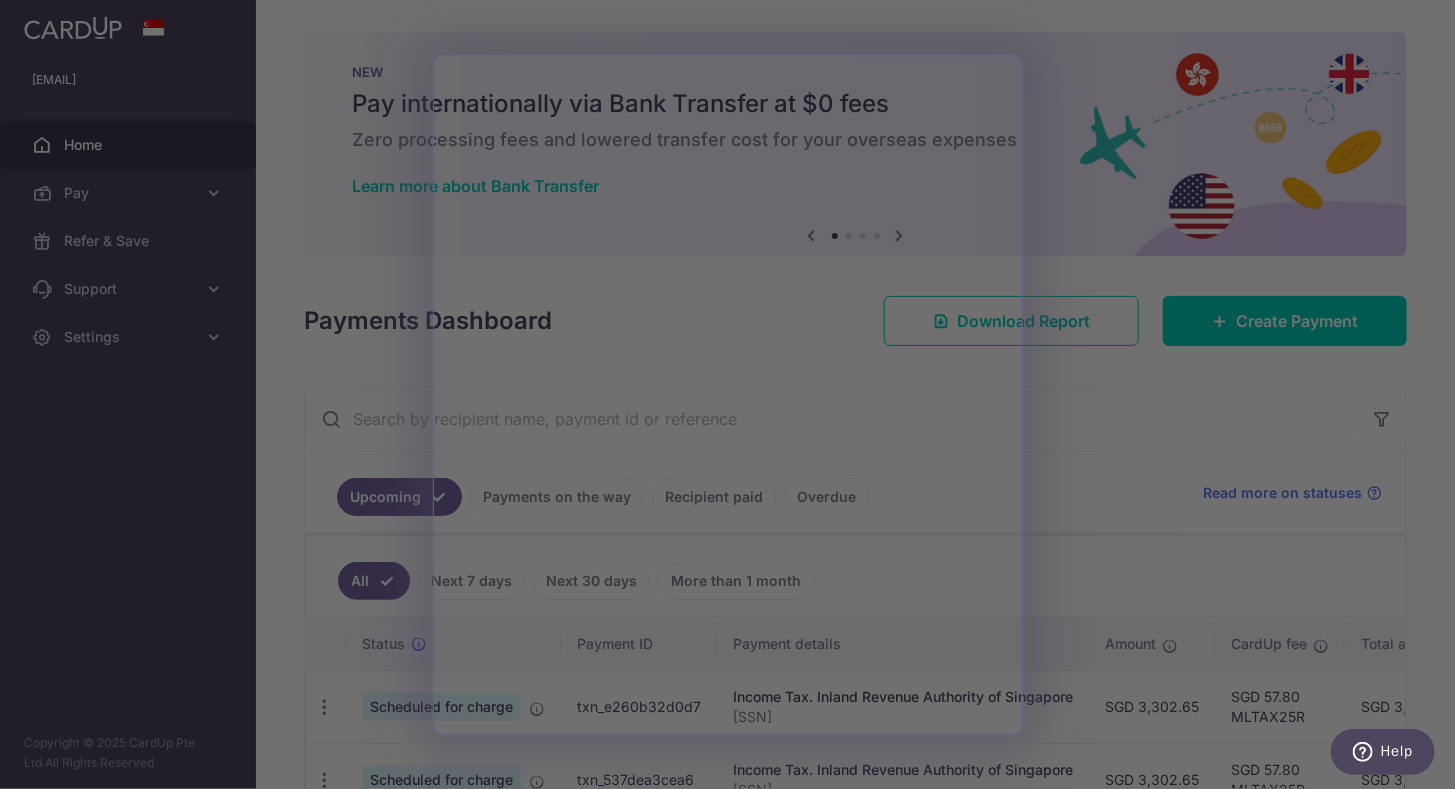 click at bounding box center (735, 398) 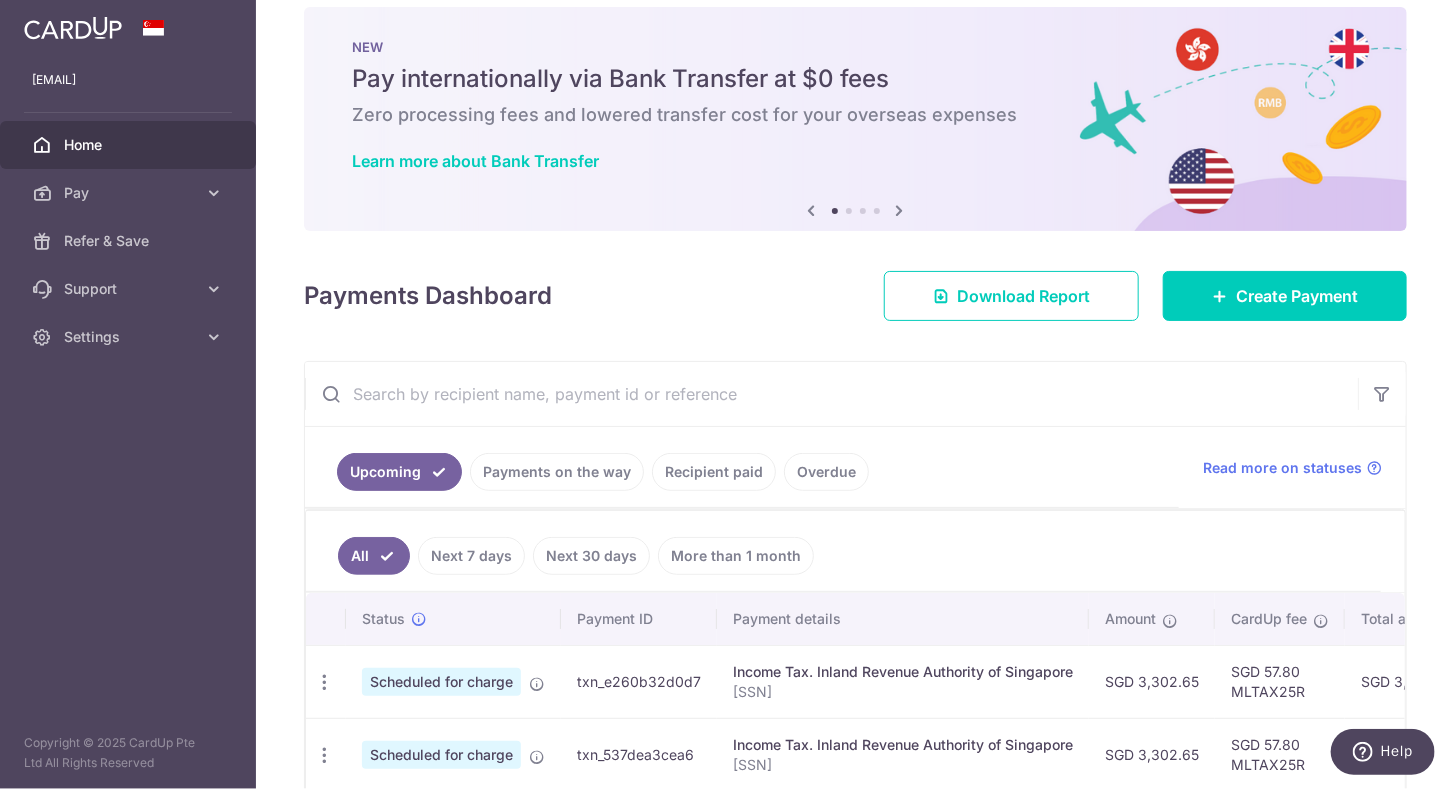 scroll, scrollTop: 0, scrollLeft: 0, axis: both 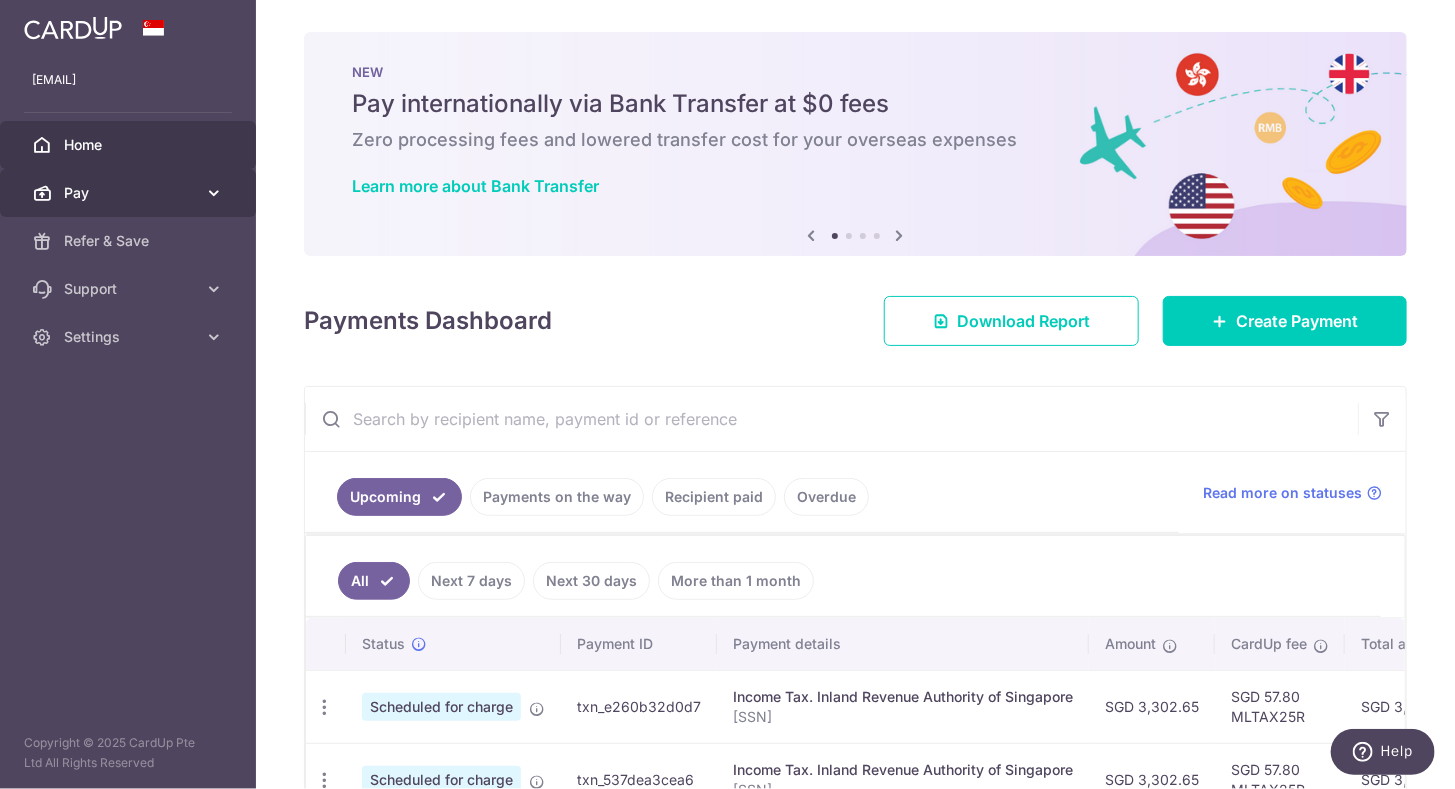 click on "Pay" at bounding box center [128, 193] 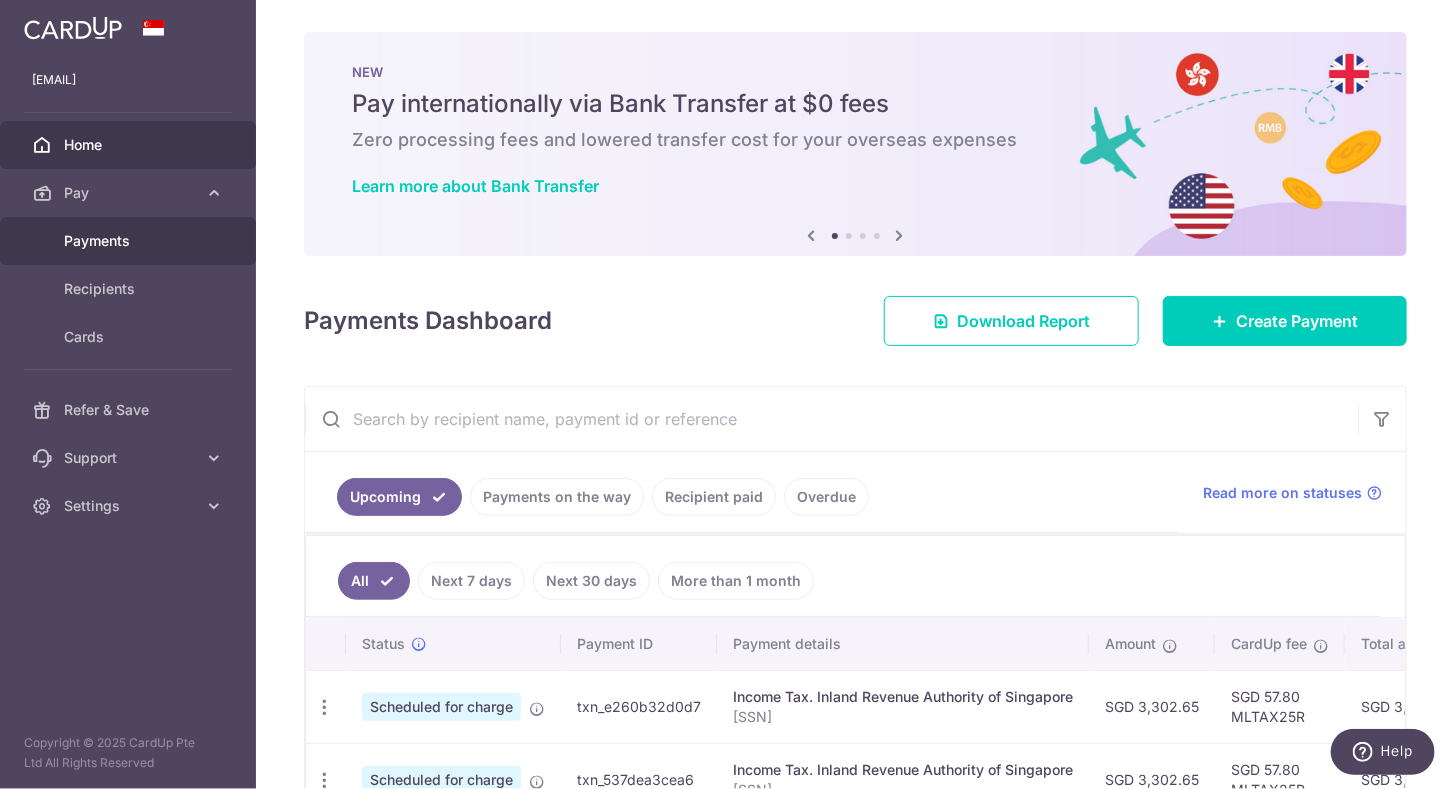 click on "Payments" at bounding box center [128, 241] 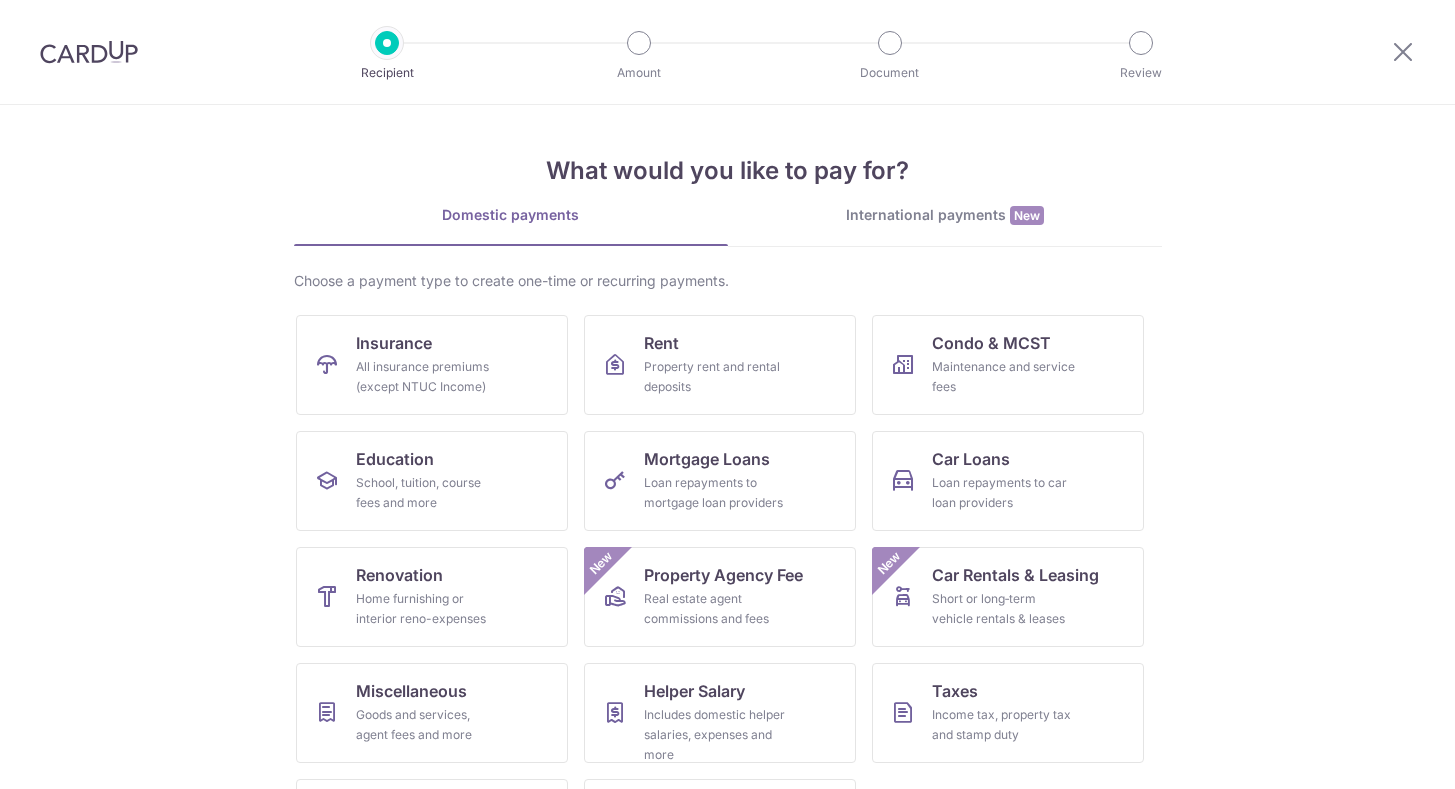 scroll, scrollTop: 0, scrollLeft: 0, axis: both 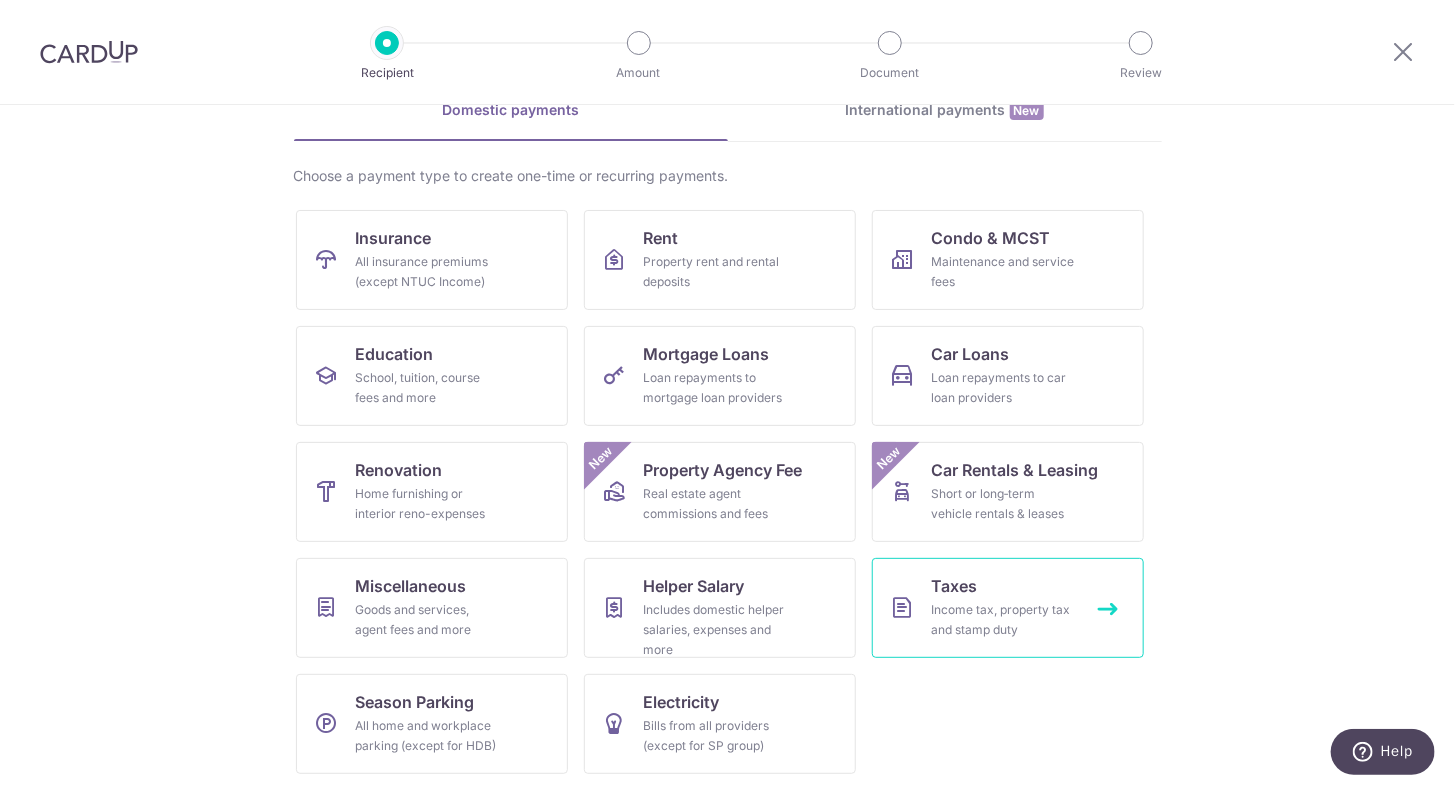 click on "Income tax, property tax and stamp duty" at bounding box center [1004, 620] 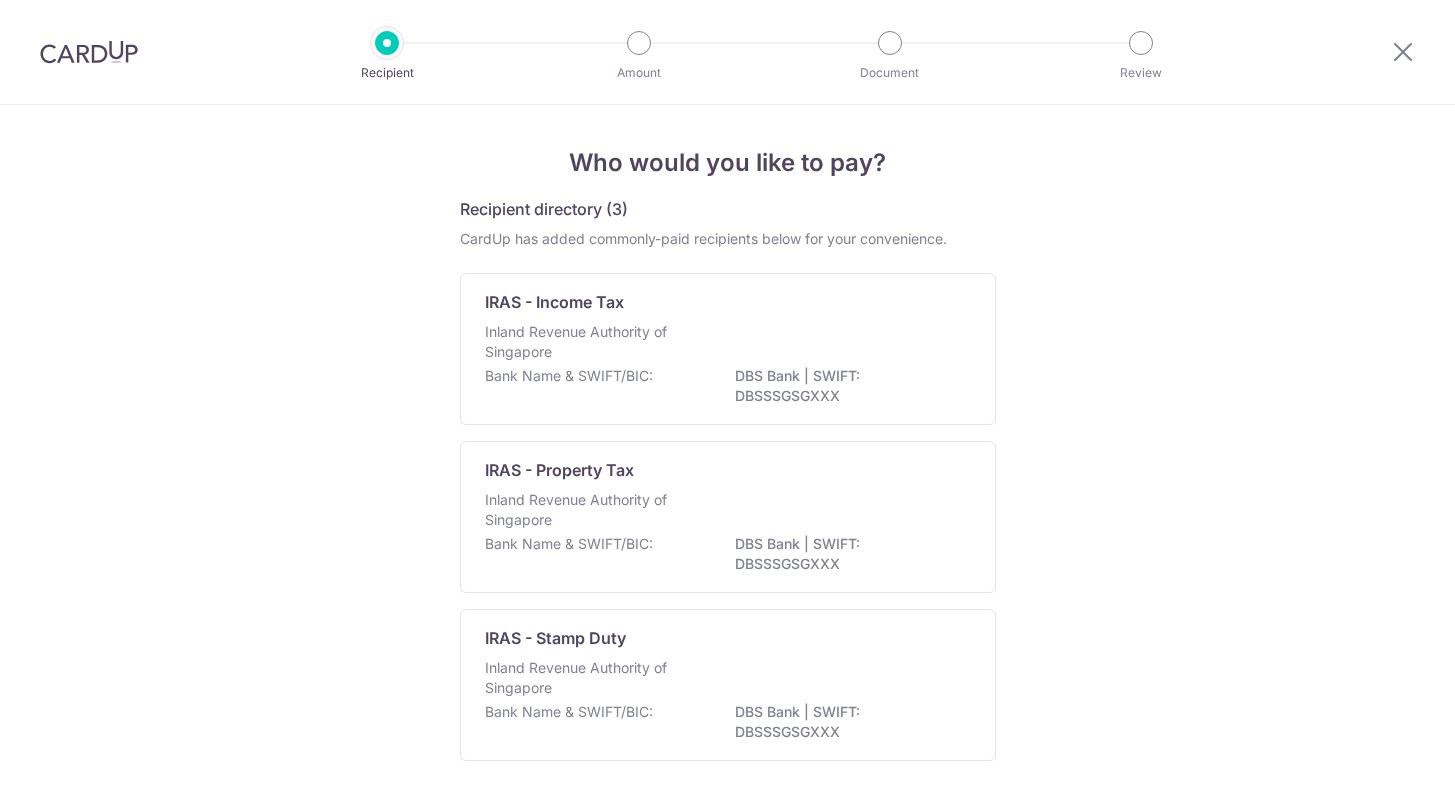 scroll, scrollTop: 0, scrollLeft: 0, axis: both 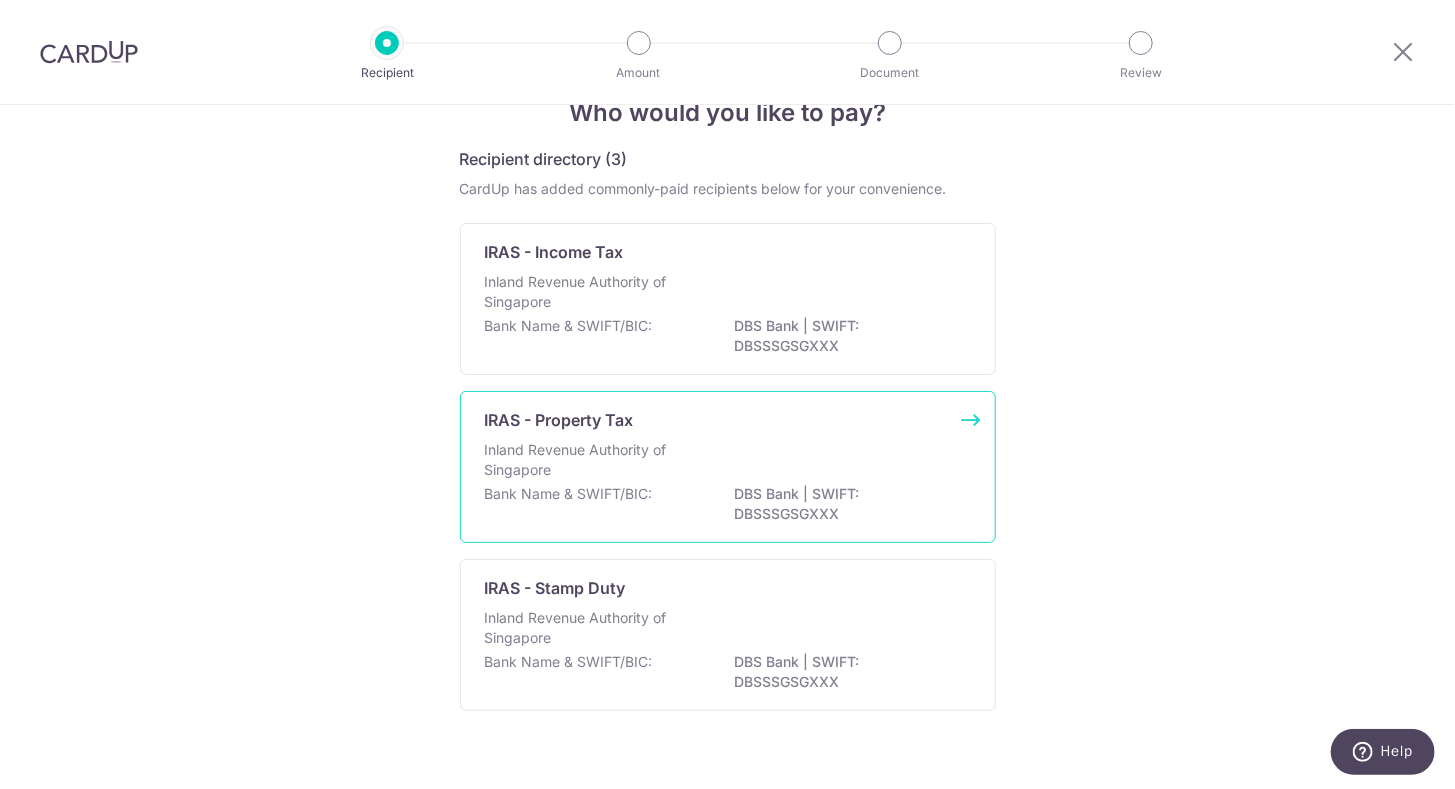 click on "Inland Revenue Authority of Singapore" at bounding box center [728, 462] 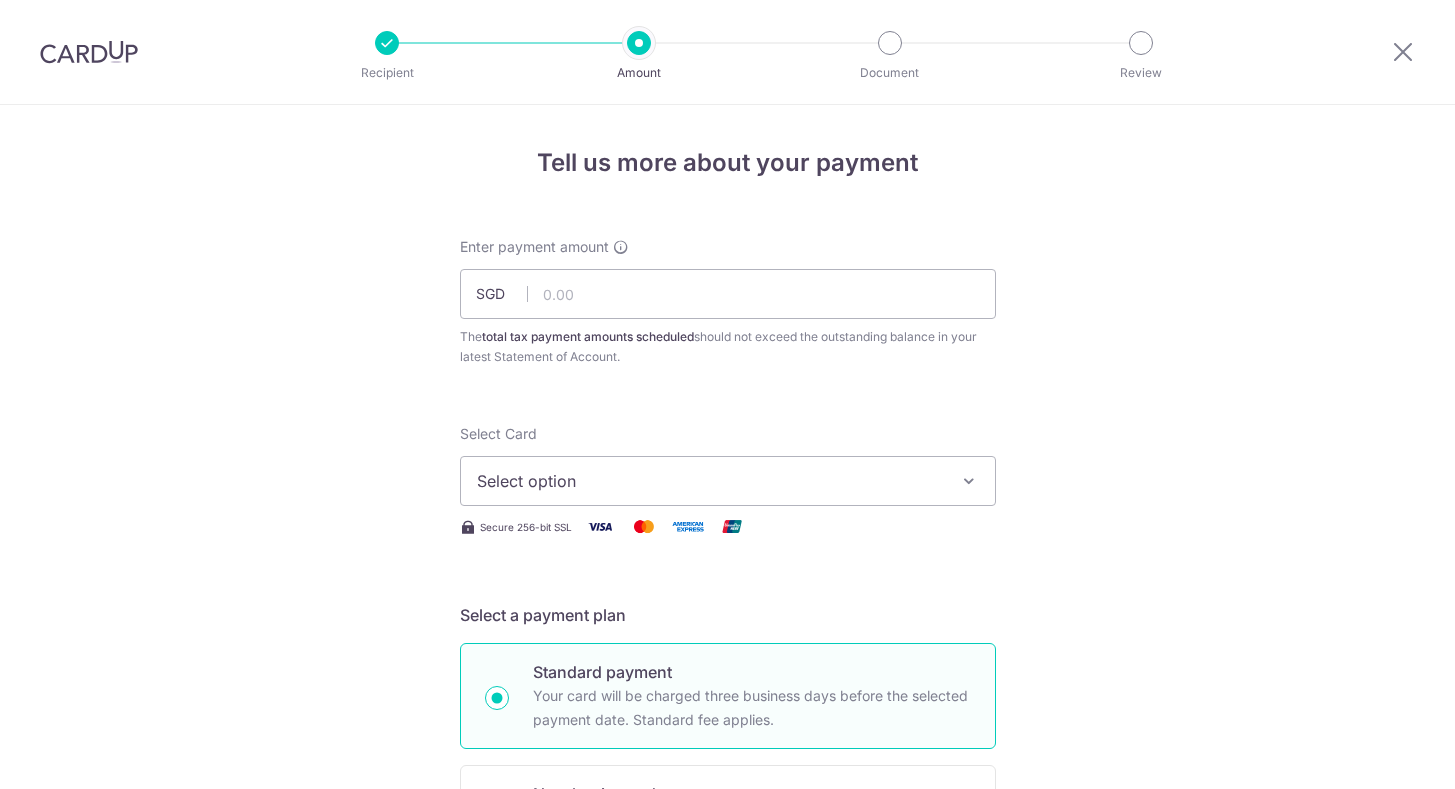 scroll, scrollTop: 0, scrollLeft: 0, axis: both 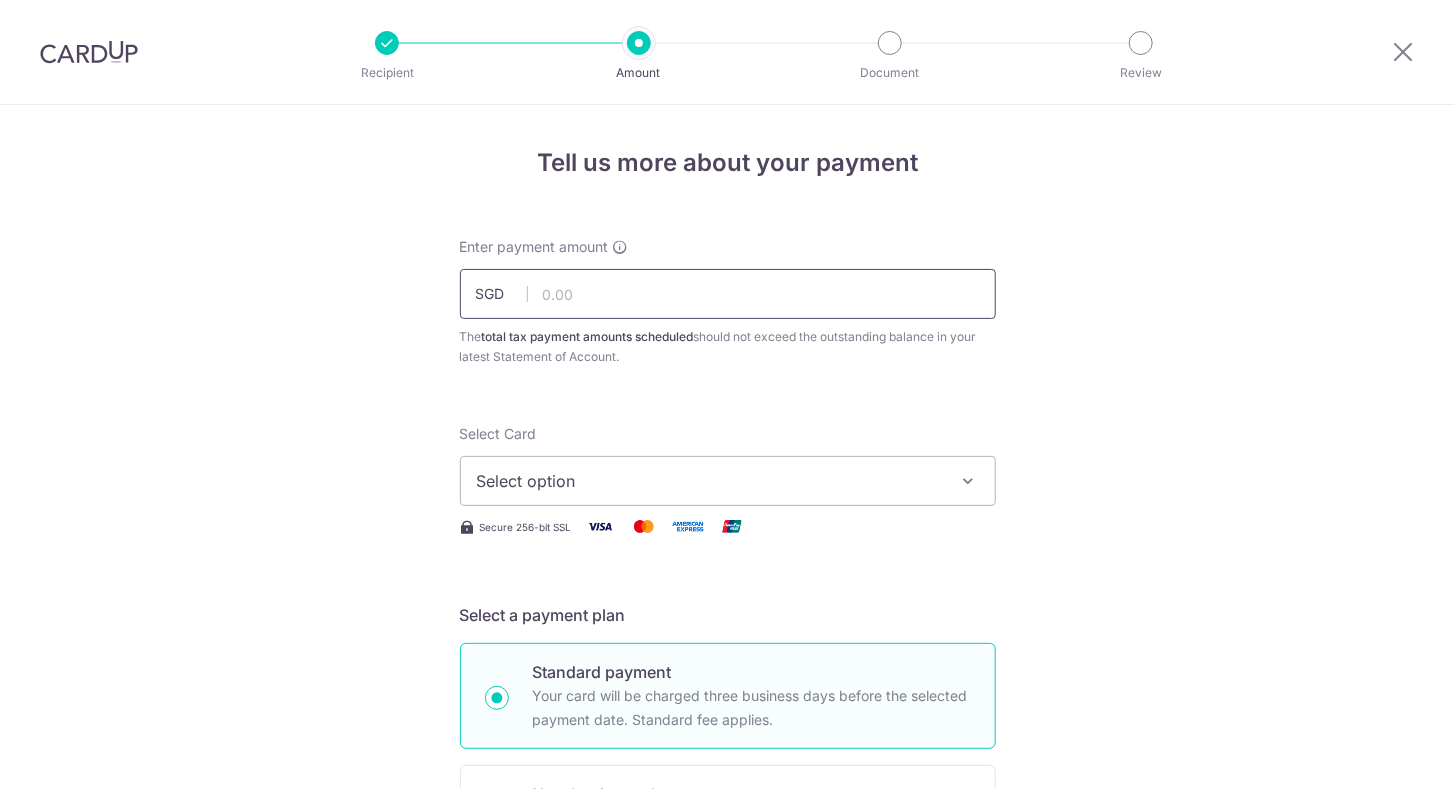 click at bounding box center [728, 294] 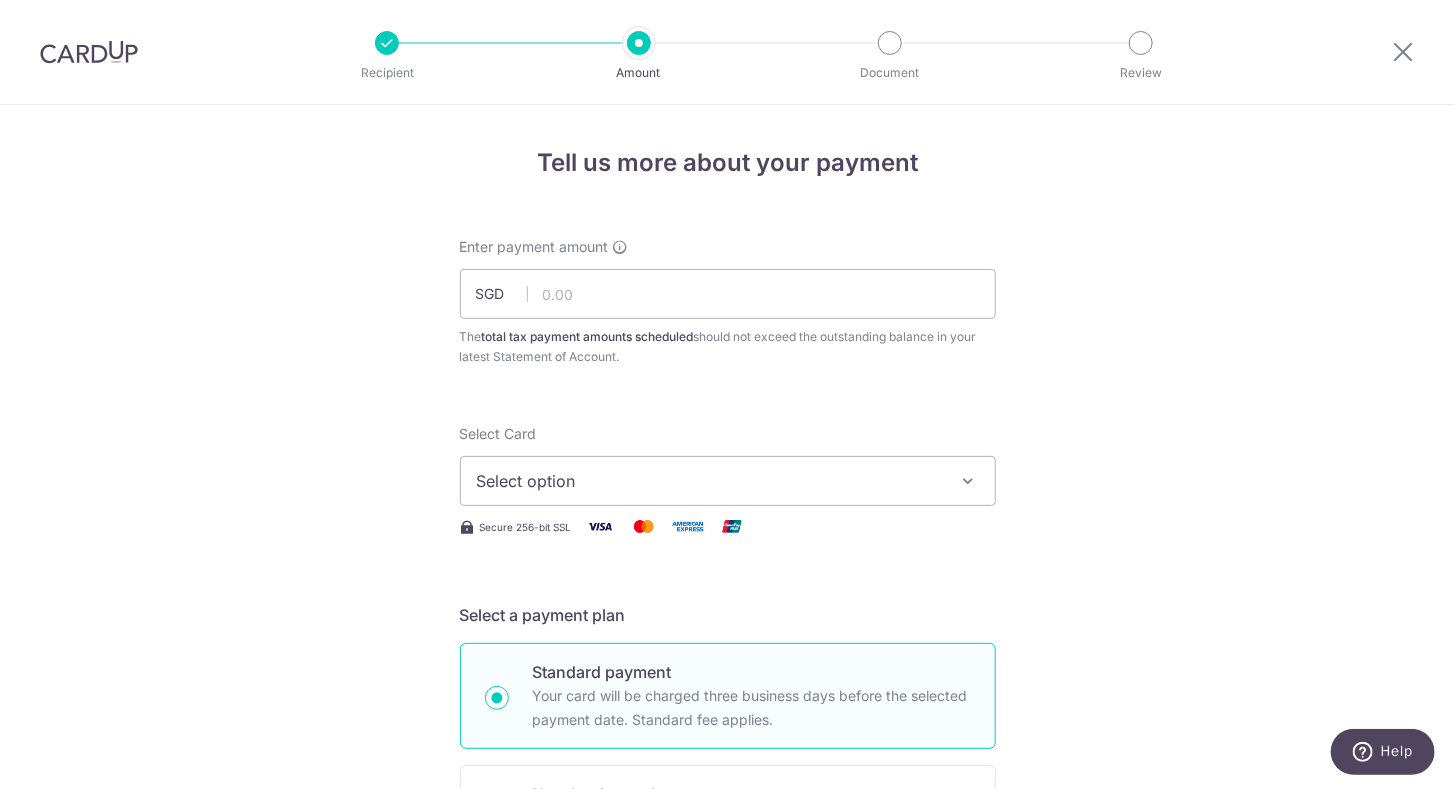 click on "Tell us more about your payment
Enter payment amount
SGD
The  total tax payment amounts scheduled  should not exceed the outstanding balance in your latest Statement of Account.
Select Card
Select option
Add credit card
Your Cards
**** 5072
Secure 256-bit SSL
Text
New card details" at bounding box center (727, 1033) 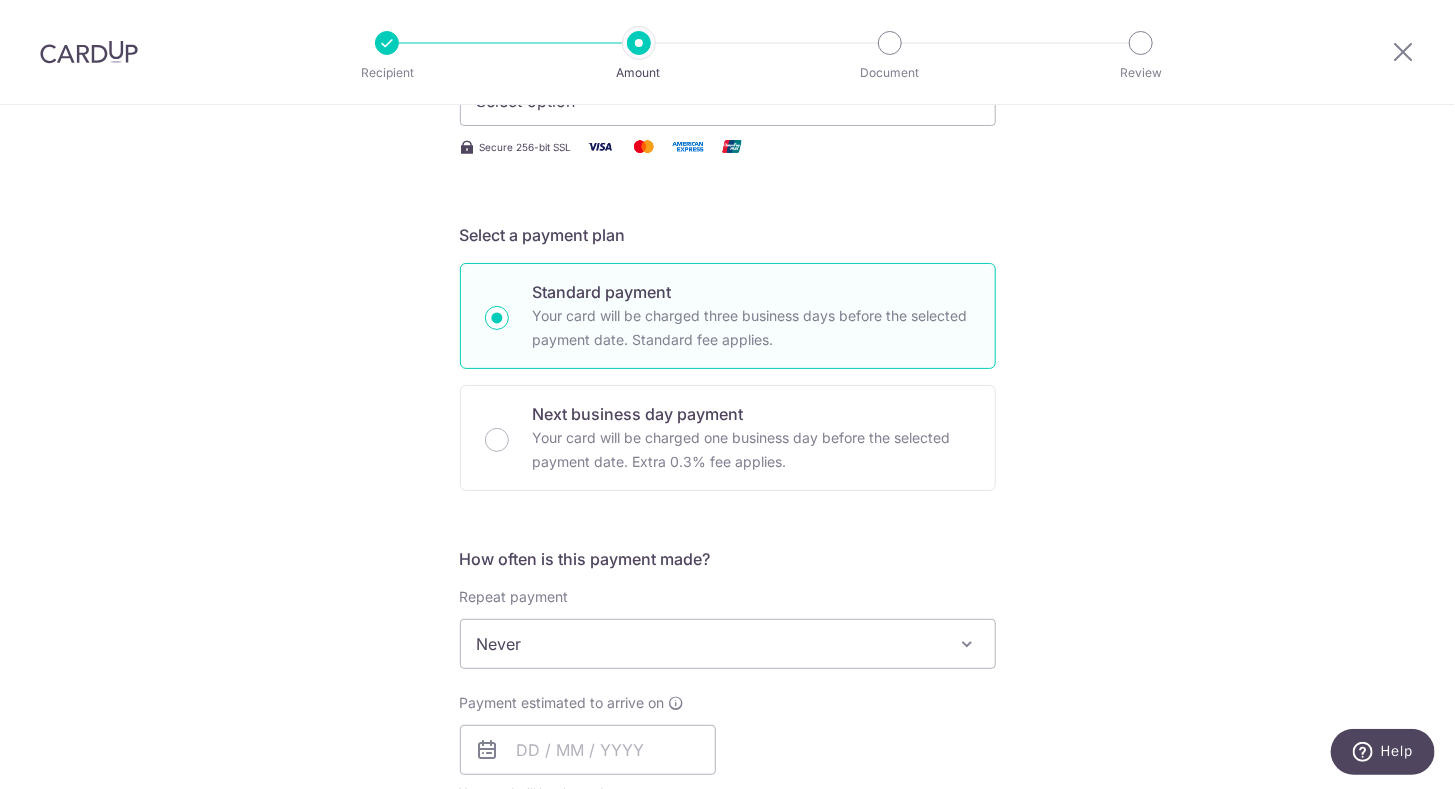 scroll, scrollTop: 245, scrollLeft: 0, axis: vertical 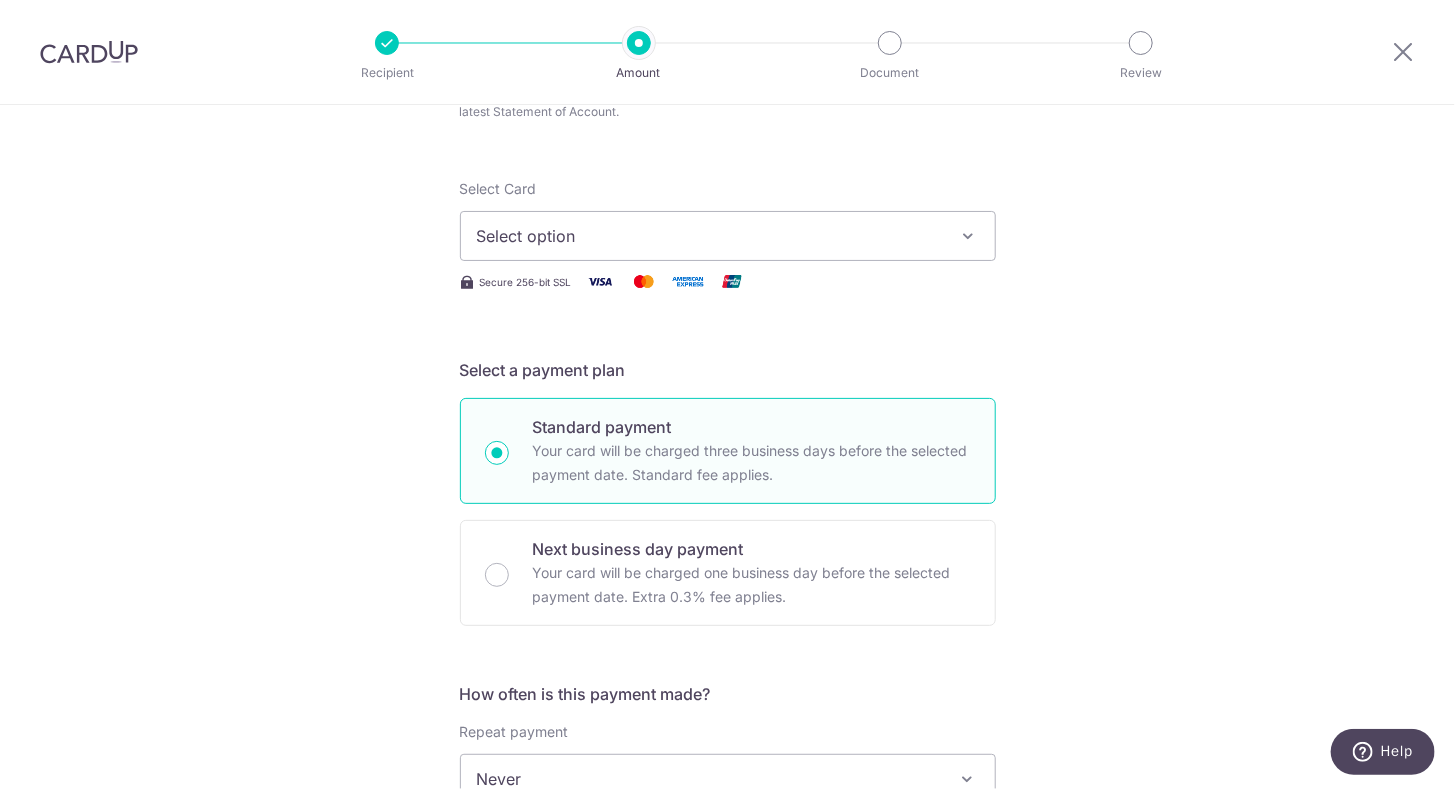 click at bounding box center (969, 236) 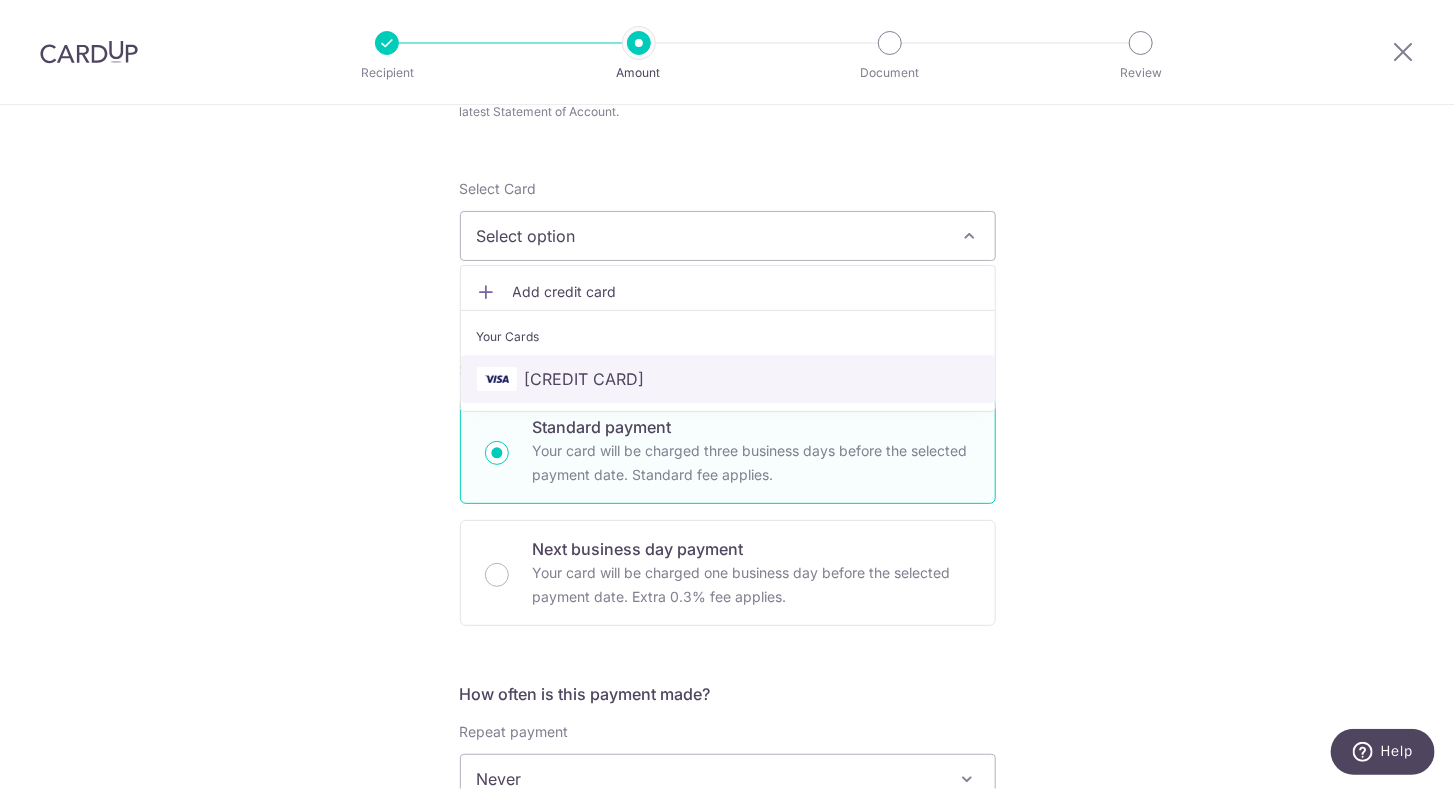 click on "**** [LAST 4 DIGITS]" at bounding box center (728, 379) 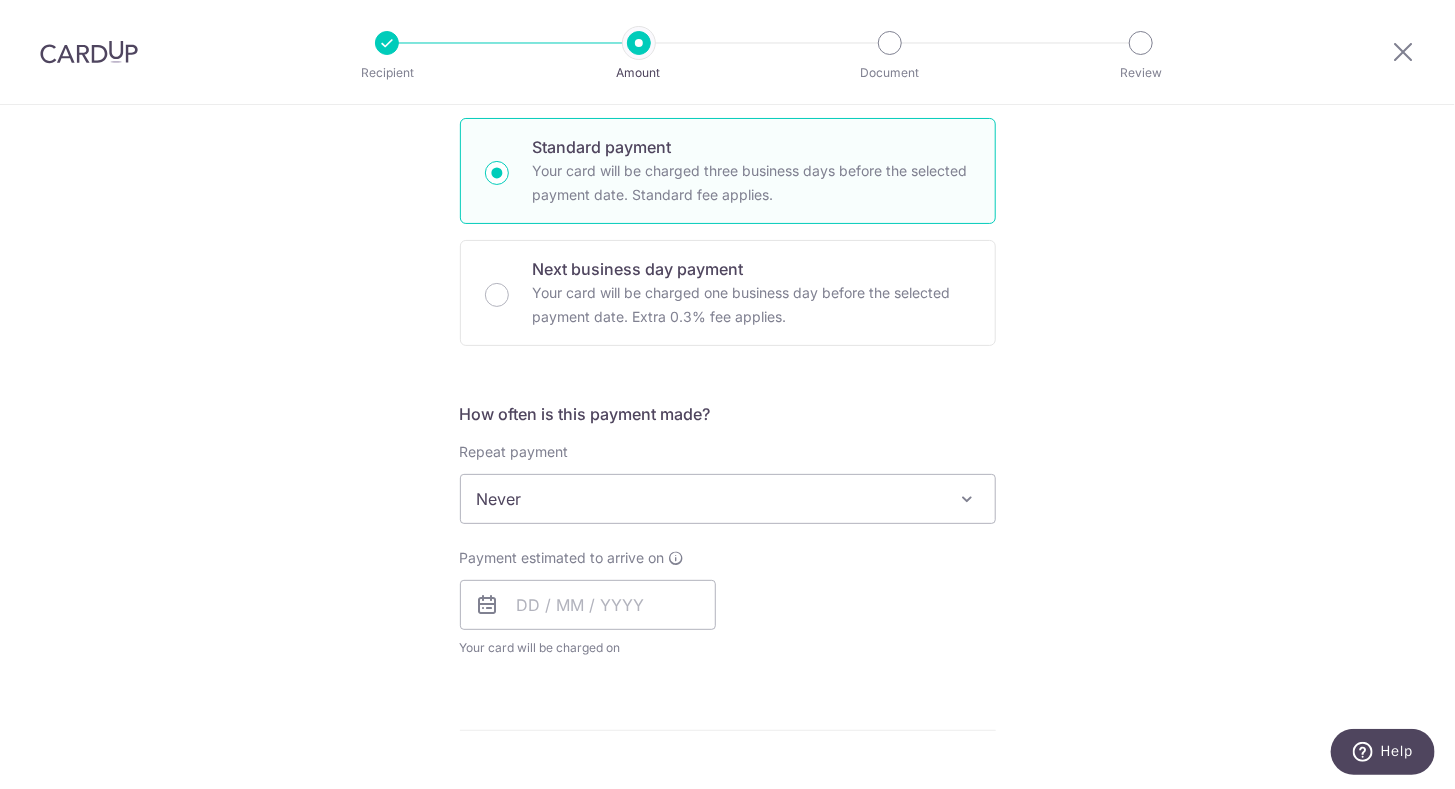 scroll, scrollTop: 546, scrollLeft: 0, axis: vertical 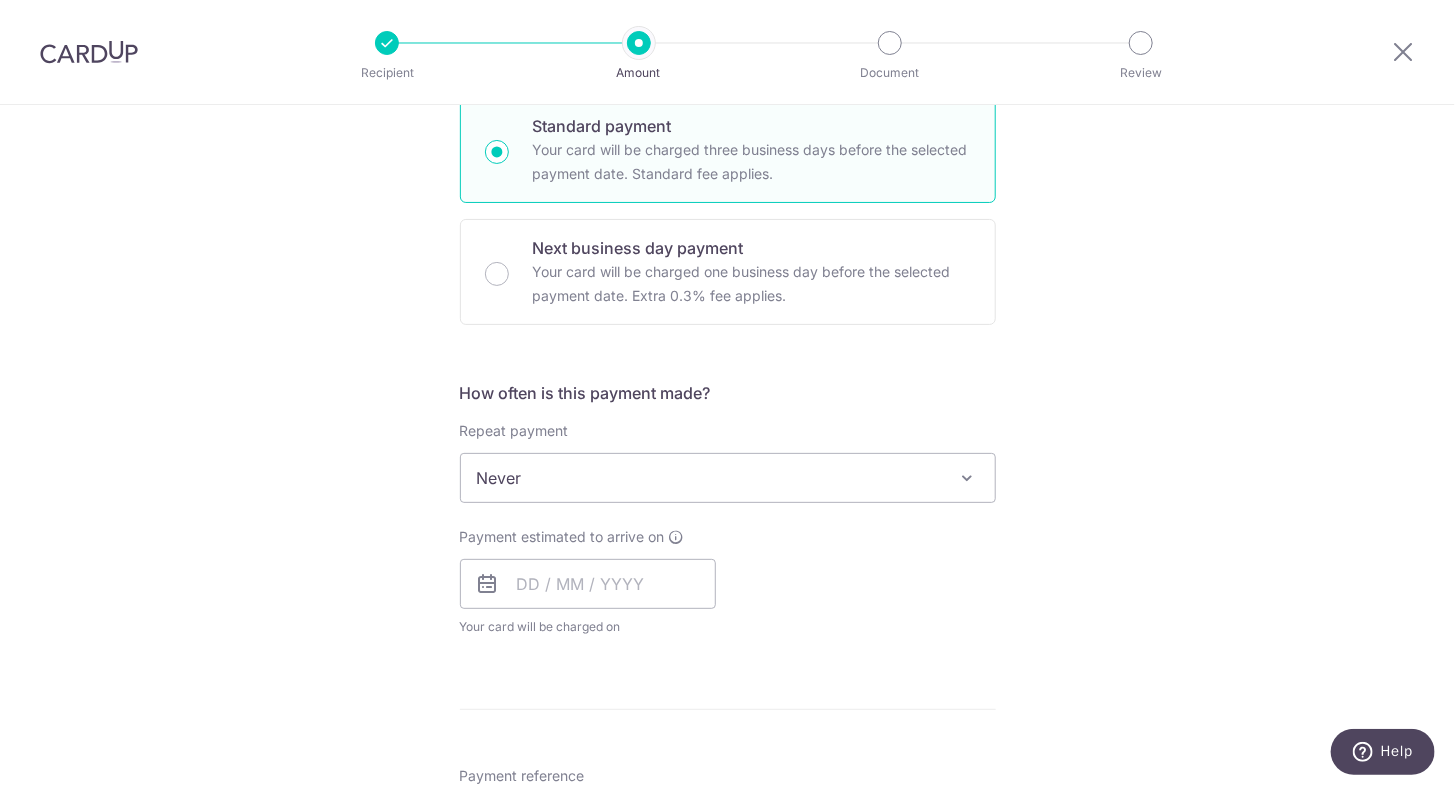 click at bounding box center [968, 478] 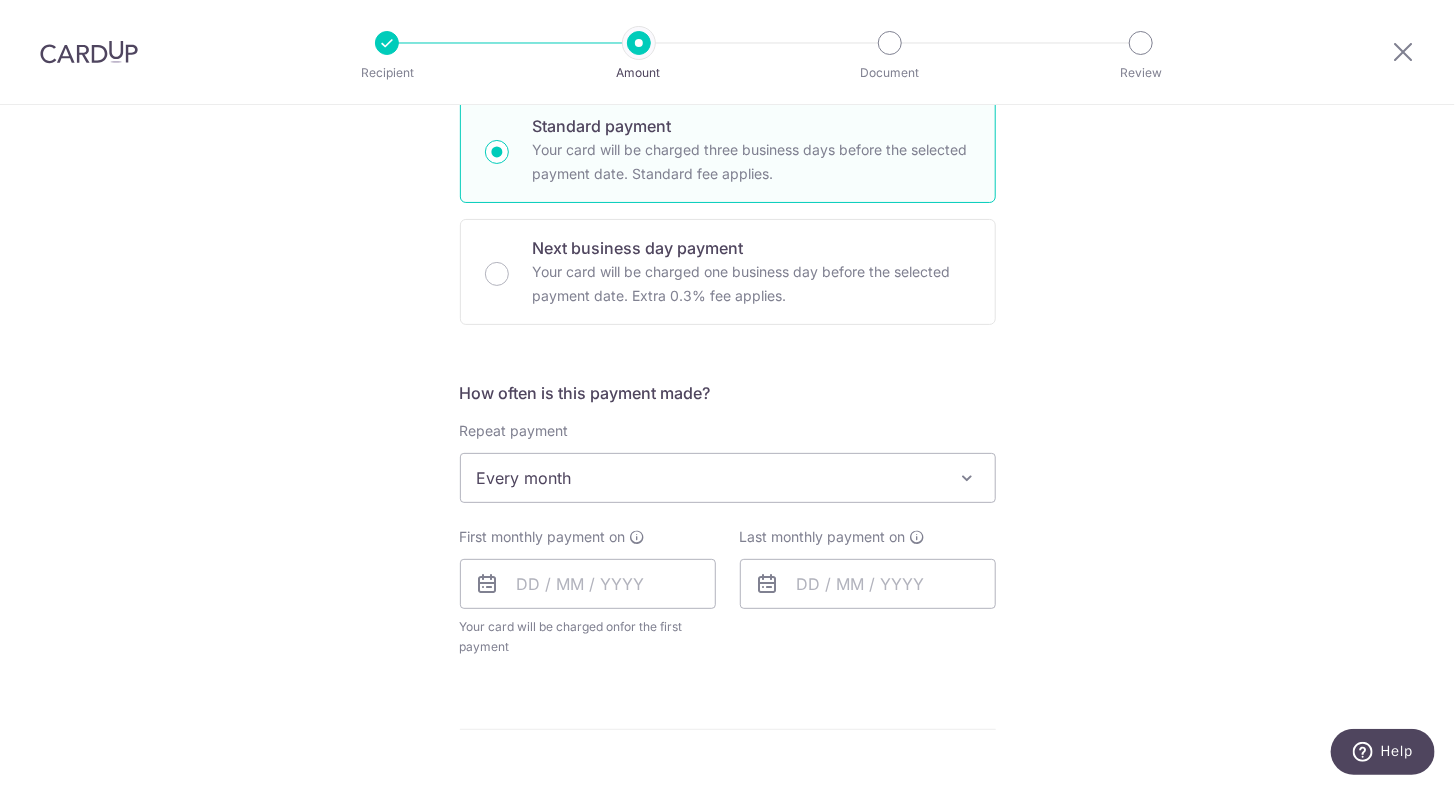 click on "Enter payment amount
SGD
The  total tax payment amounts scheduled  should not exceed the outstanding balance in your latest Statement of Account.
Select Card
**** 5072
Add credit card
Your Cards
**** 5072
Secure 256-bit SSL
Text
New card details
Card" at bounding box center [728, 516] 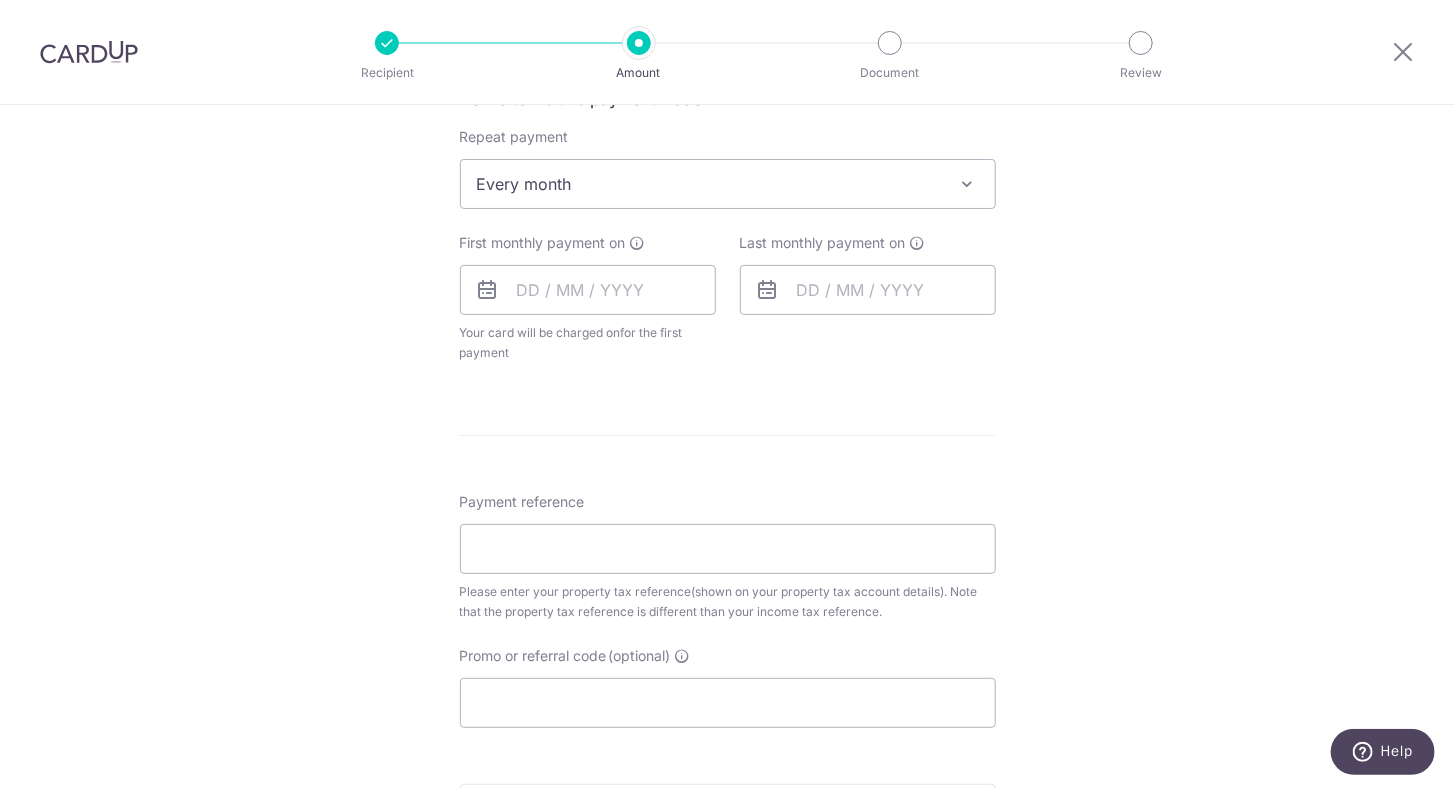 scroll, scrollTop: 833, scrollLeft: 0, axis: vertical 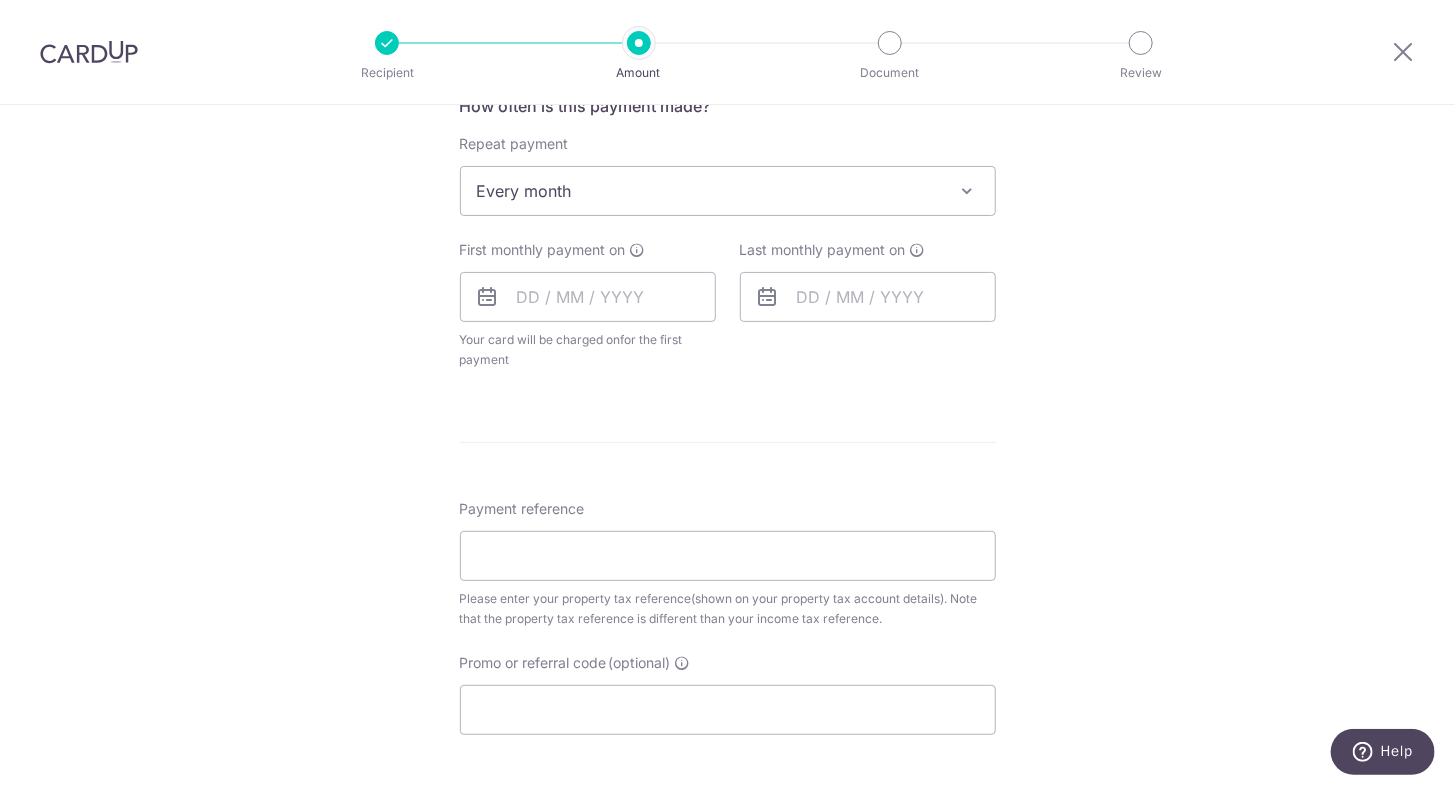 click on "Every month" at bounding box center [728, 191] 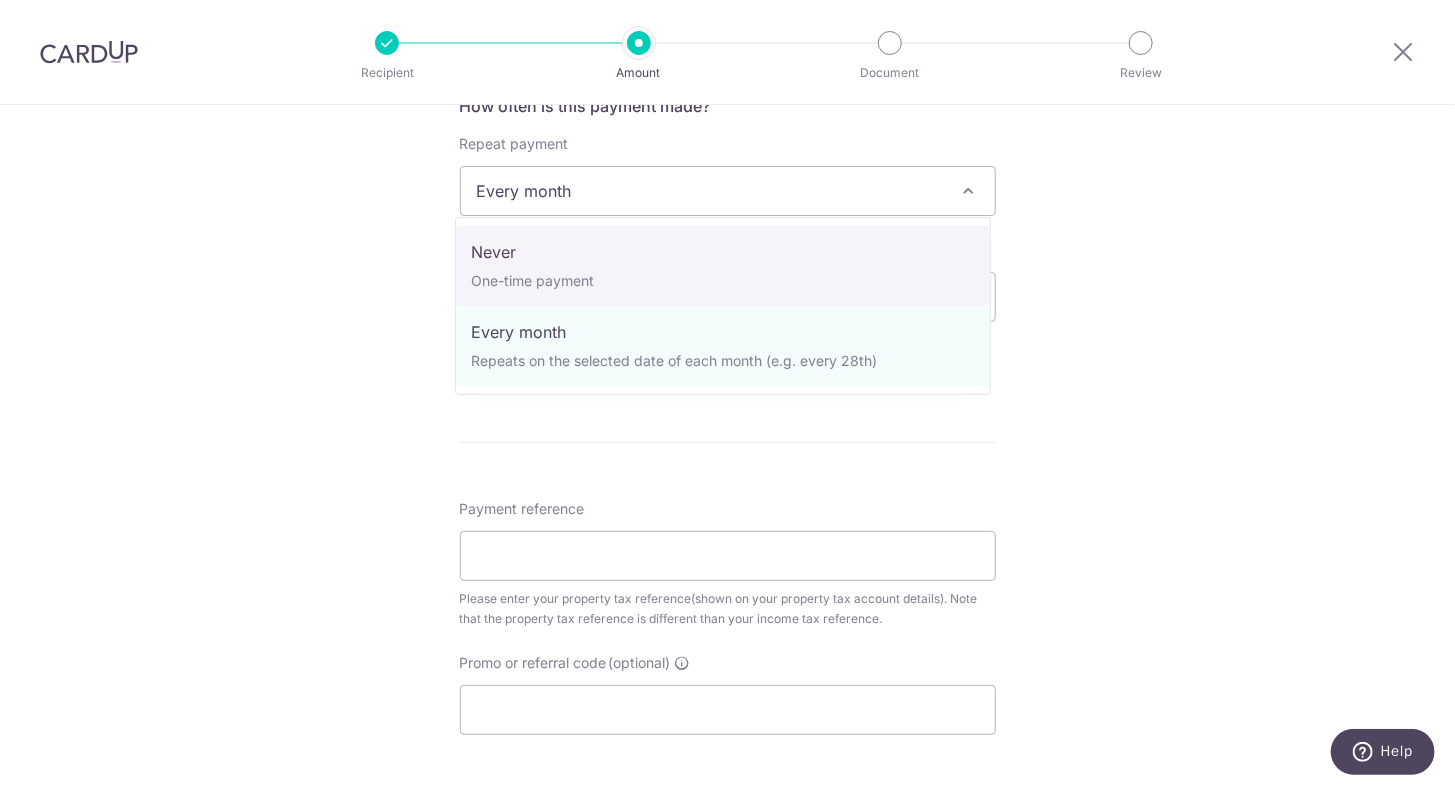 select on "1" 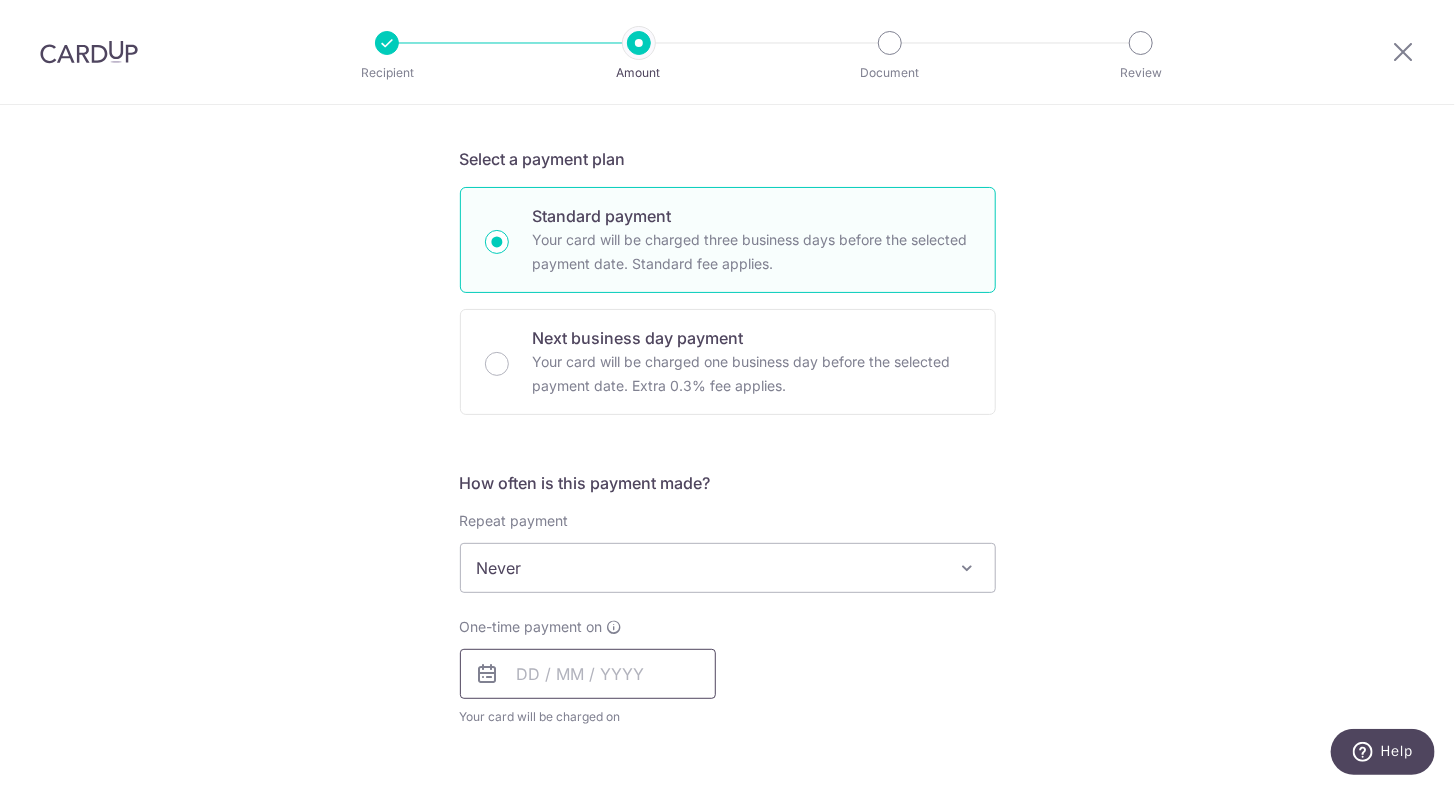 scroll, scrollTop: 722, scrollLeft: 0, axis: vertical 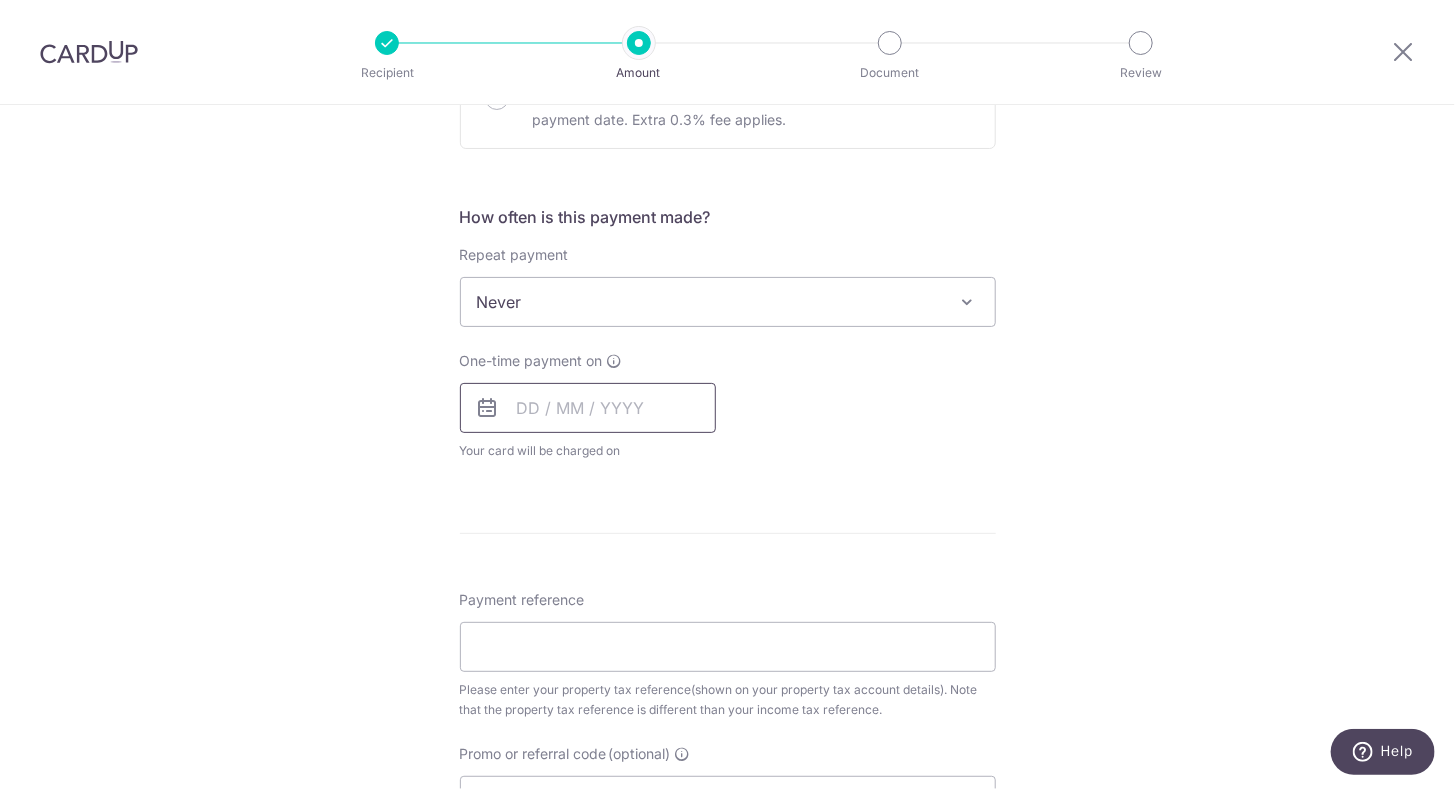 click at bounding box center [588, 408] 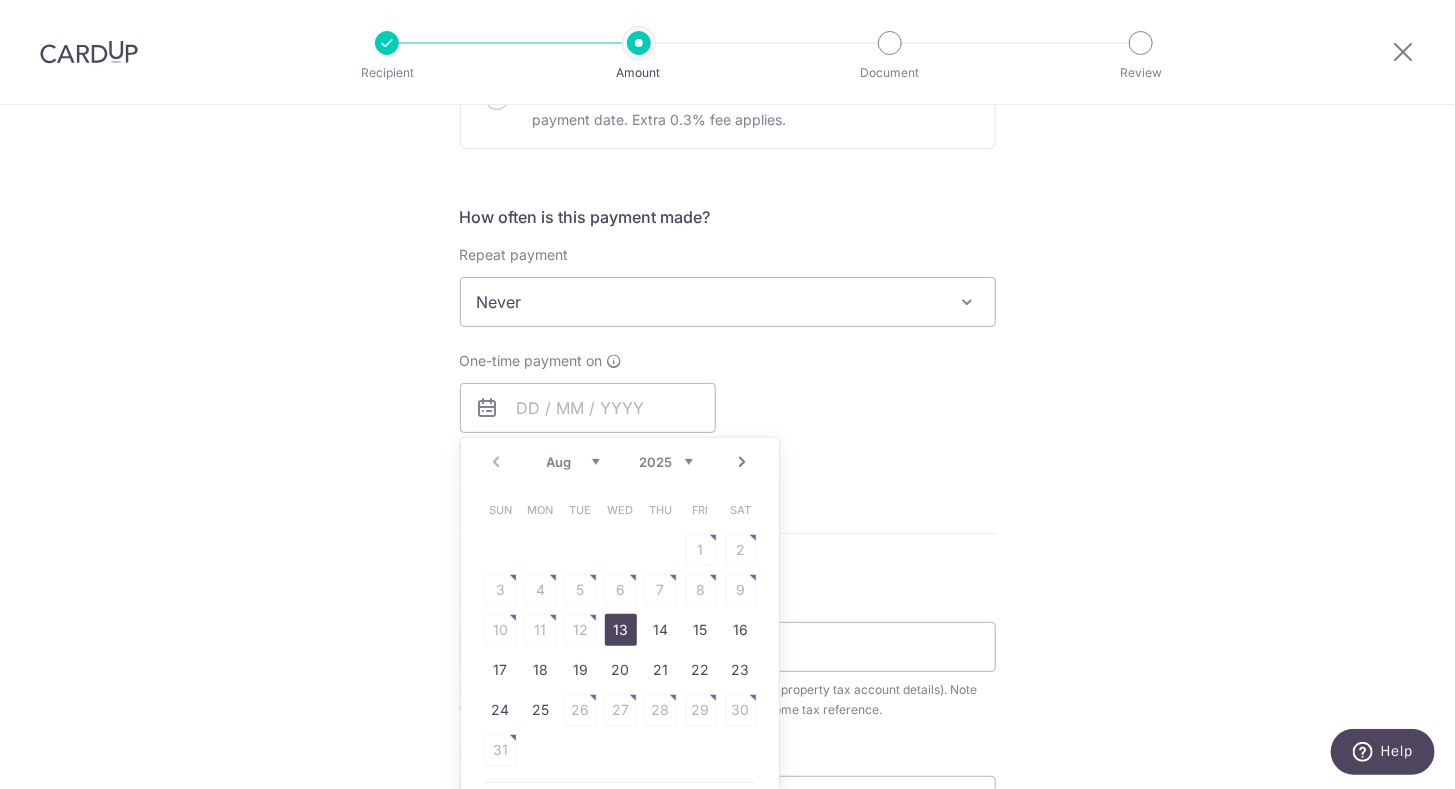 click on "13" at bounding box center (621, 630) 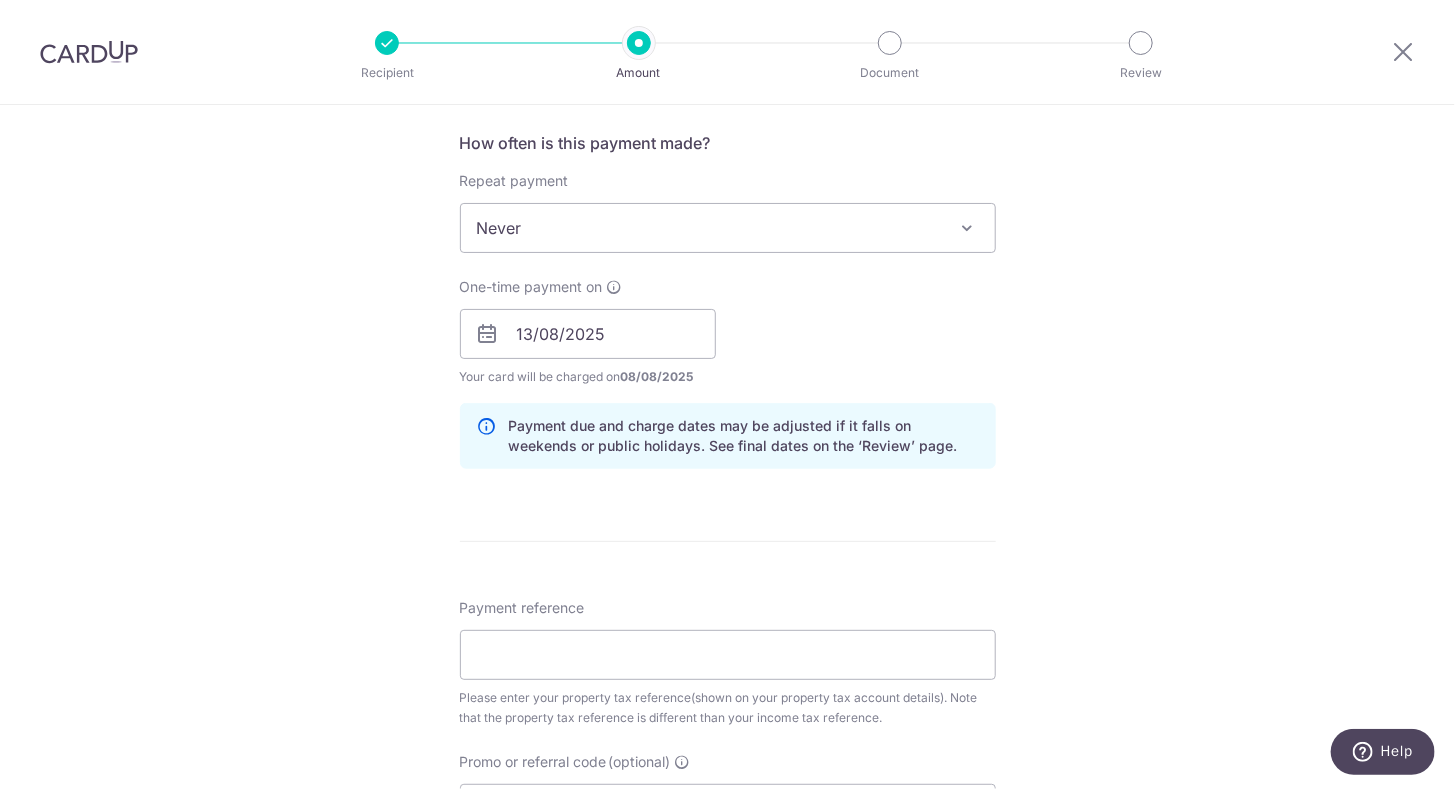 scroll, scrollTop: 1014, scrollLeft: 0, axis: vertical 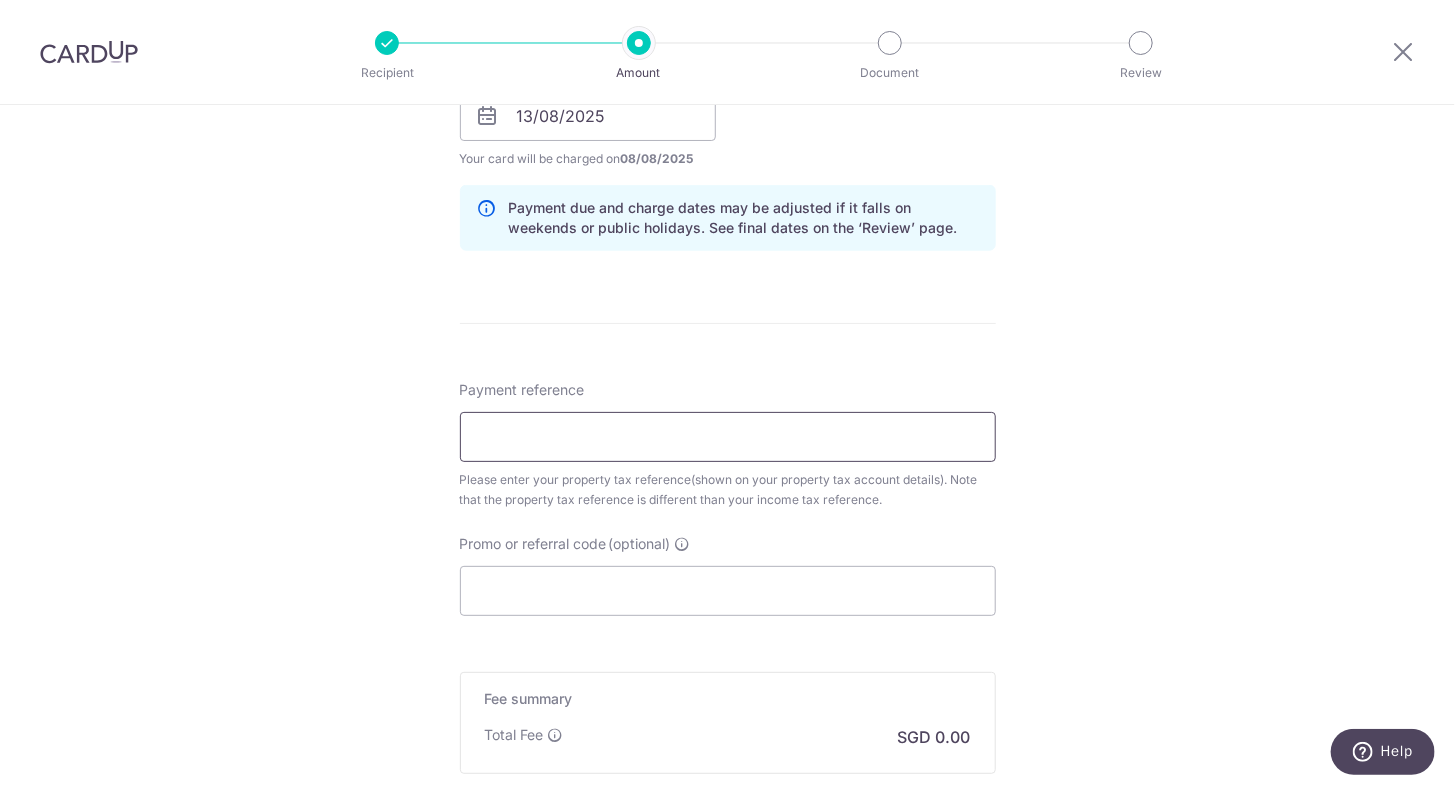 click on "Payment reference" at bounding box center [728, 437] 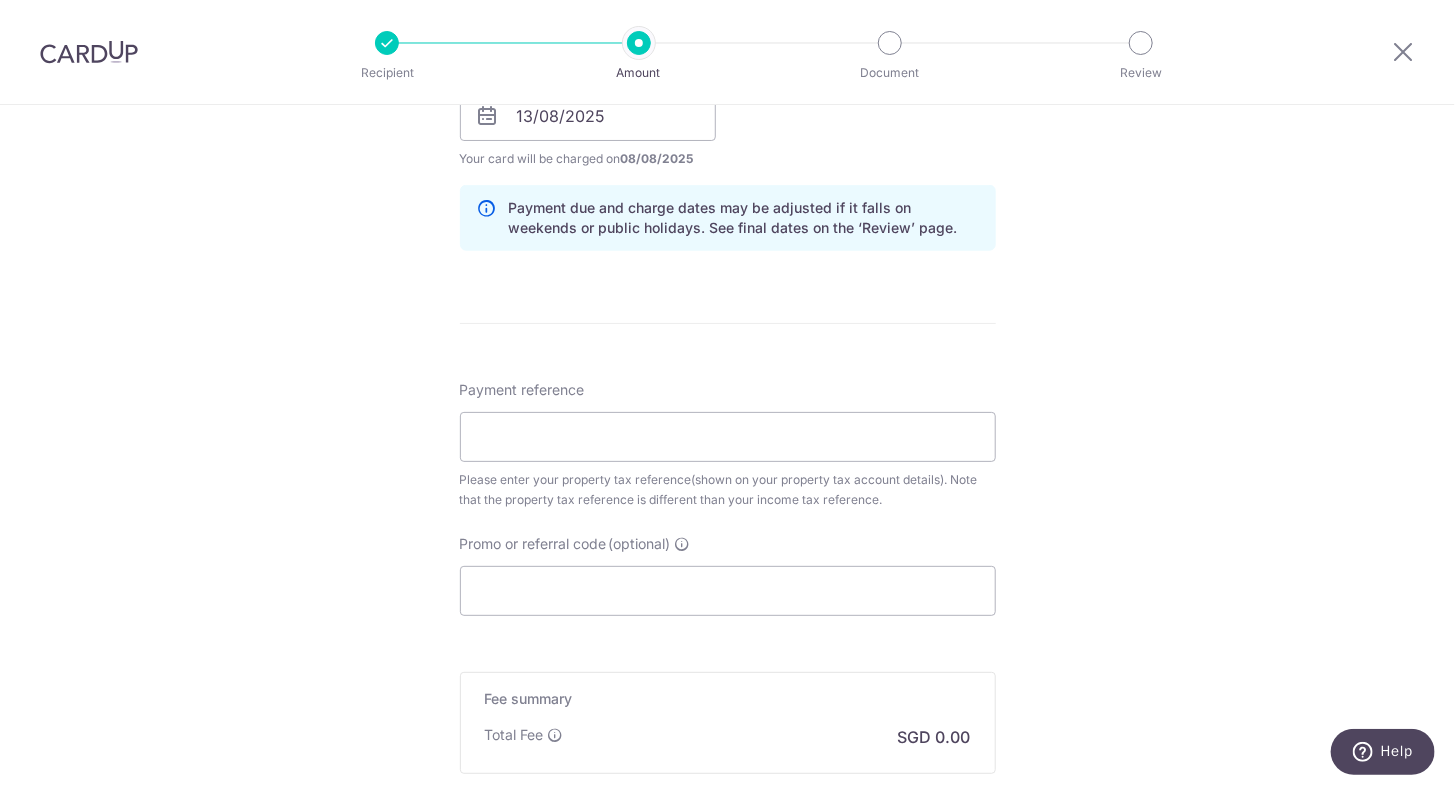 click on "Enter payment amount
SGD
The  total tax payment amounts scheduled  should not exceed the outstanding balance in your latest Statement of Account.
Select Card
**** 5072
Add credit card
Your Cards
**** 5072
Secure 256-bit SSL
Text
New card details
Card" at bounding box center (728, 79) 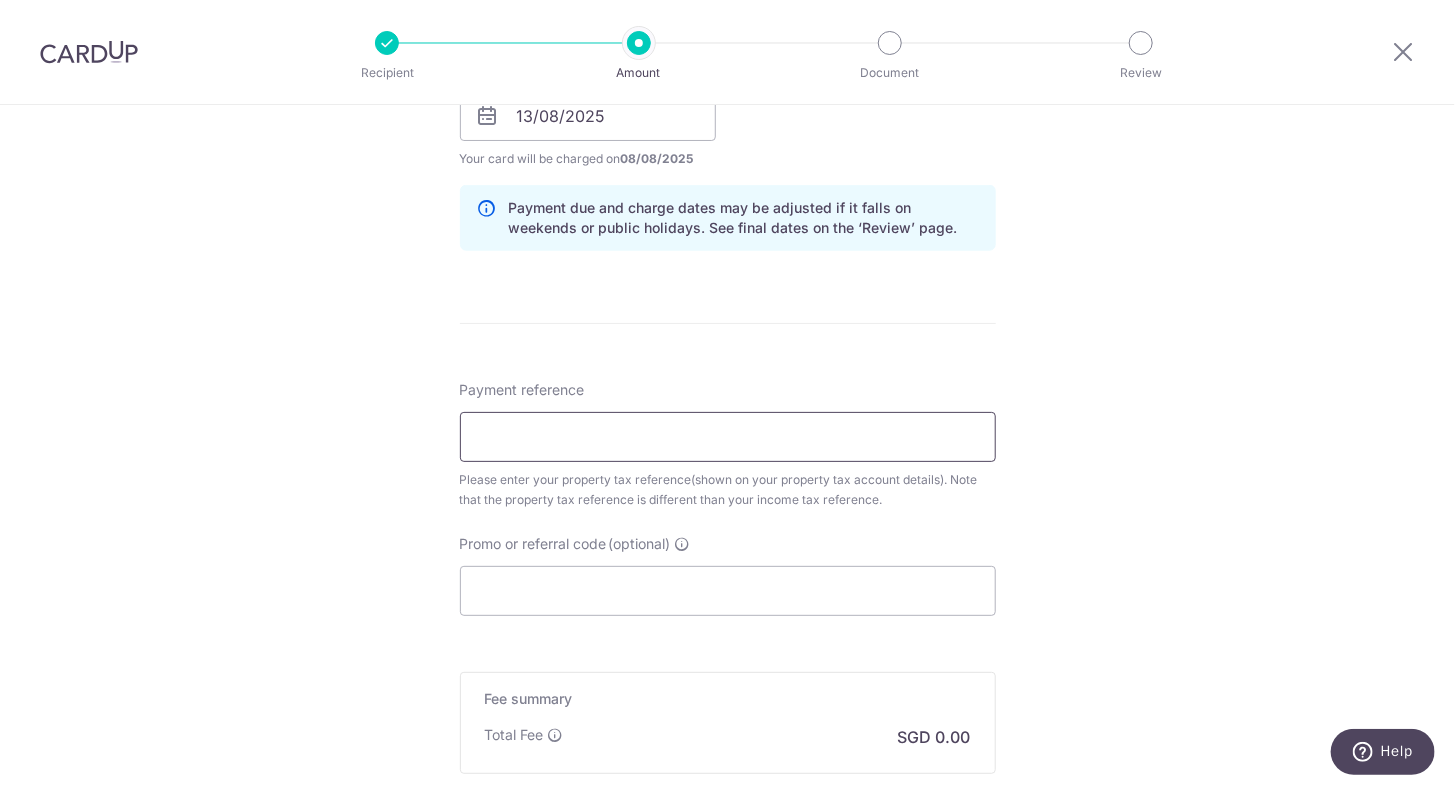 click on "Payment reference" at bounding box center (728, 437) 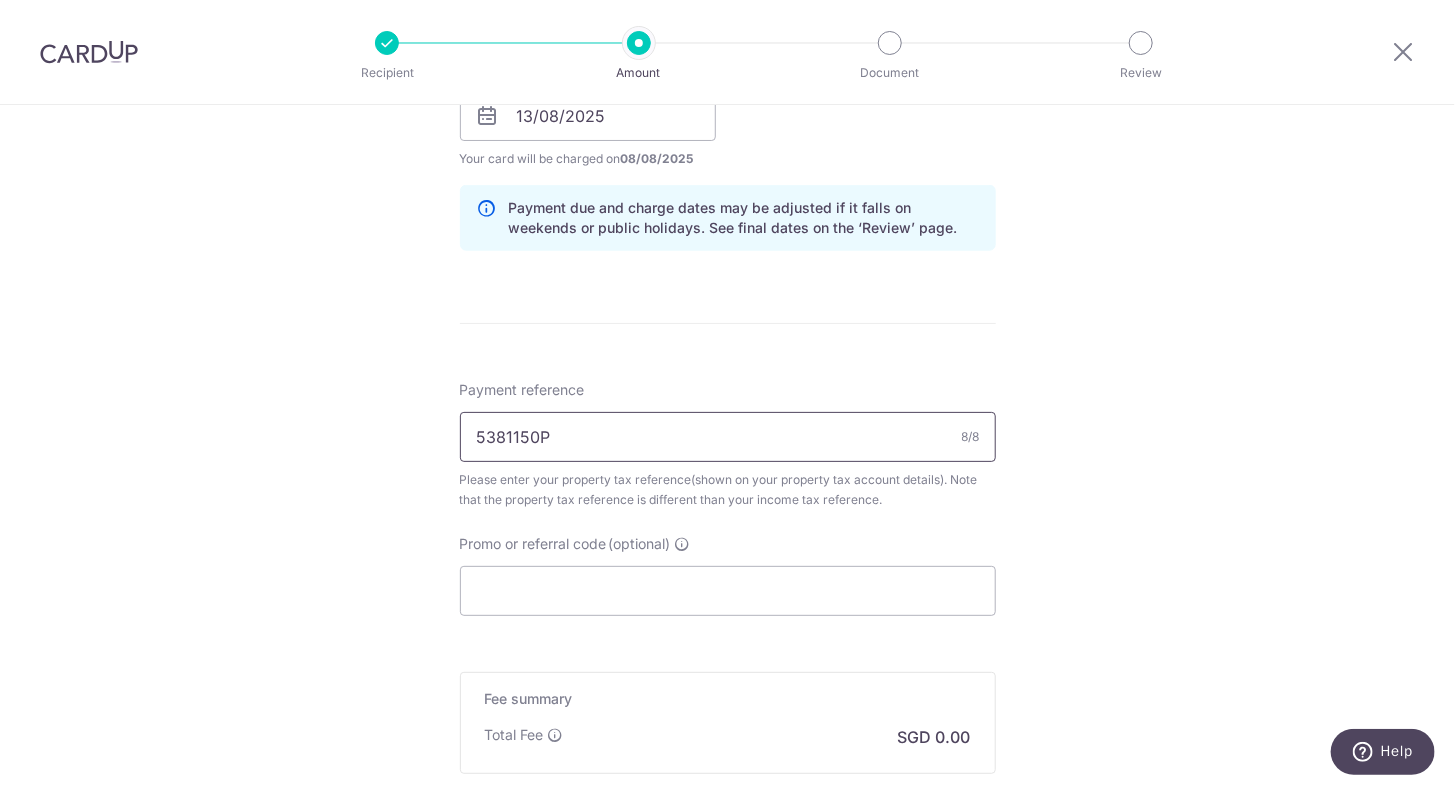 type on "5381150P" 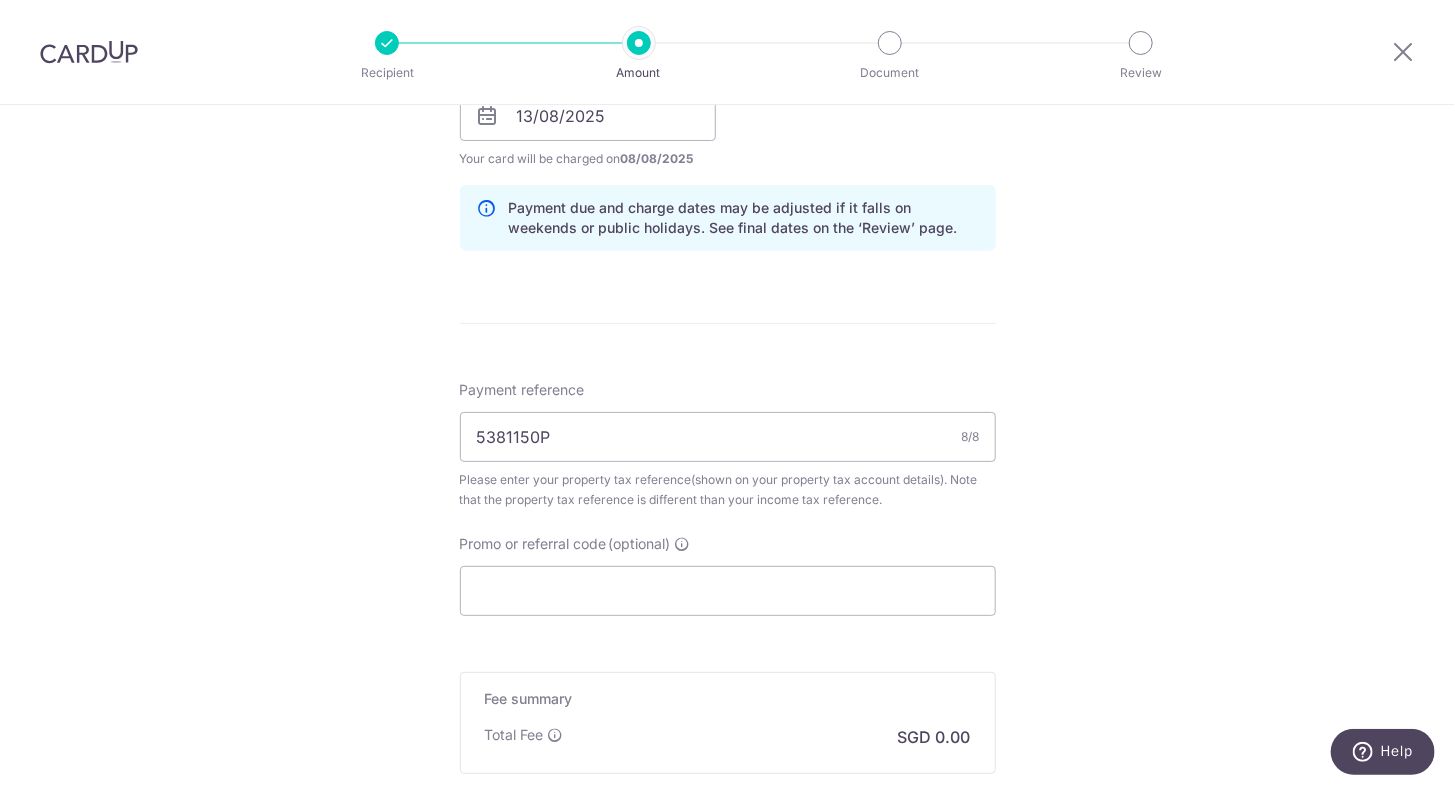 click on "Tell us more about your payment
Enter payment amount
SGD
The  total tax payment amounts scheduled  should not exceed the outstanding balance in your latest Statement of Account.
Select Card
**** 5072
Add credit card
Your Cards
**** 5072
Secure 256-bit SSL
Text
New card details" at bounding box center [727, 60] 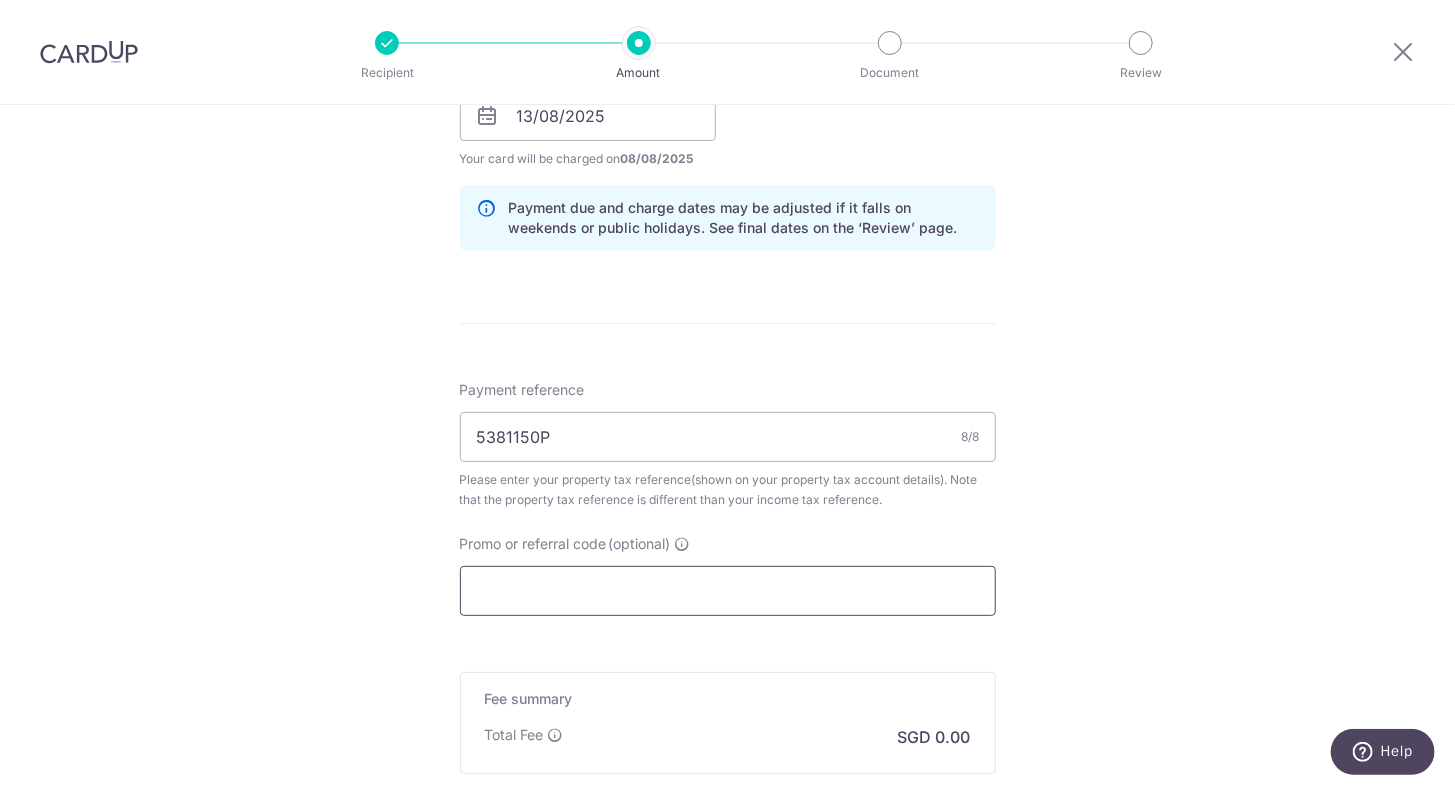click on "Promo or referral code
(optional)" at bounding box center [728, 591] 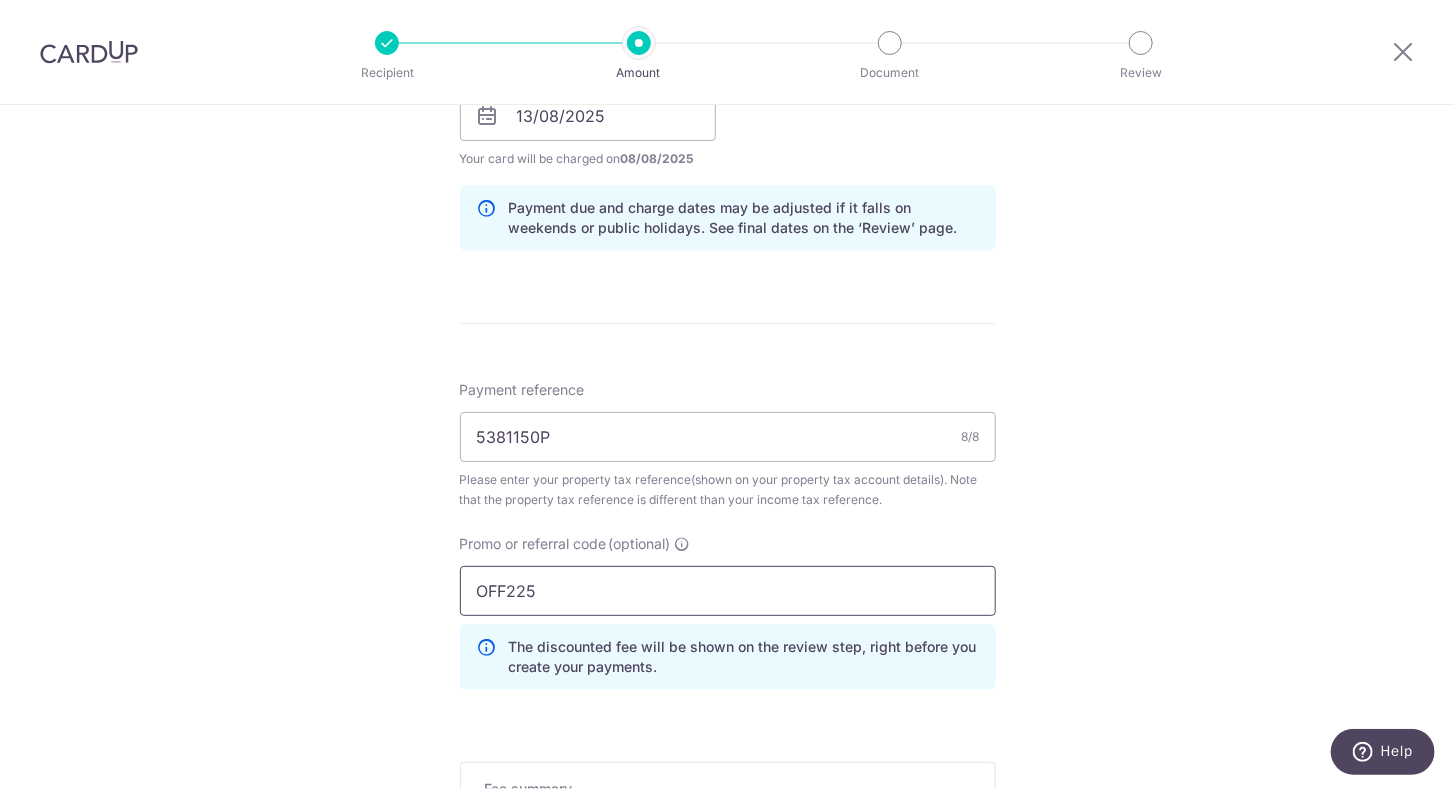 type on "OFF225" 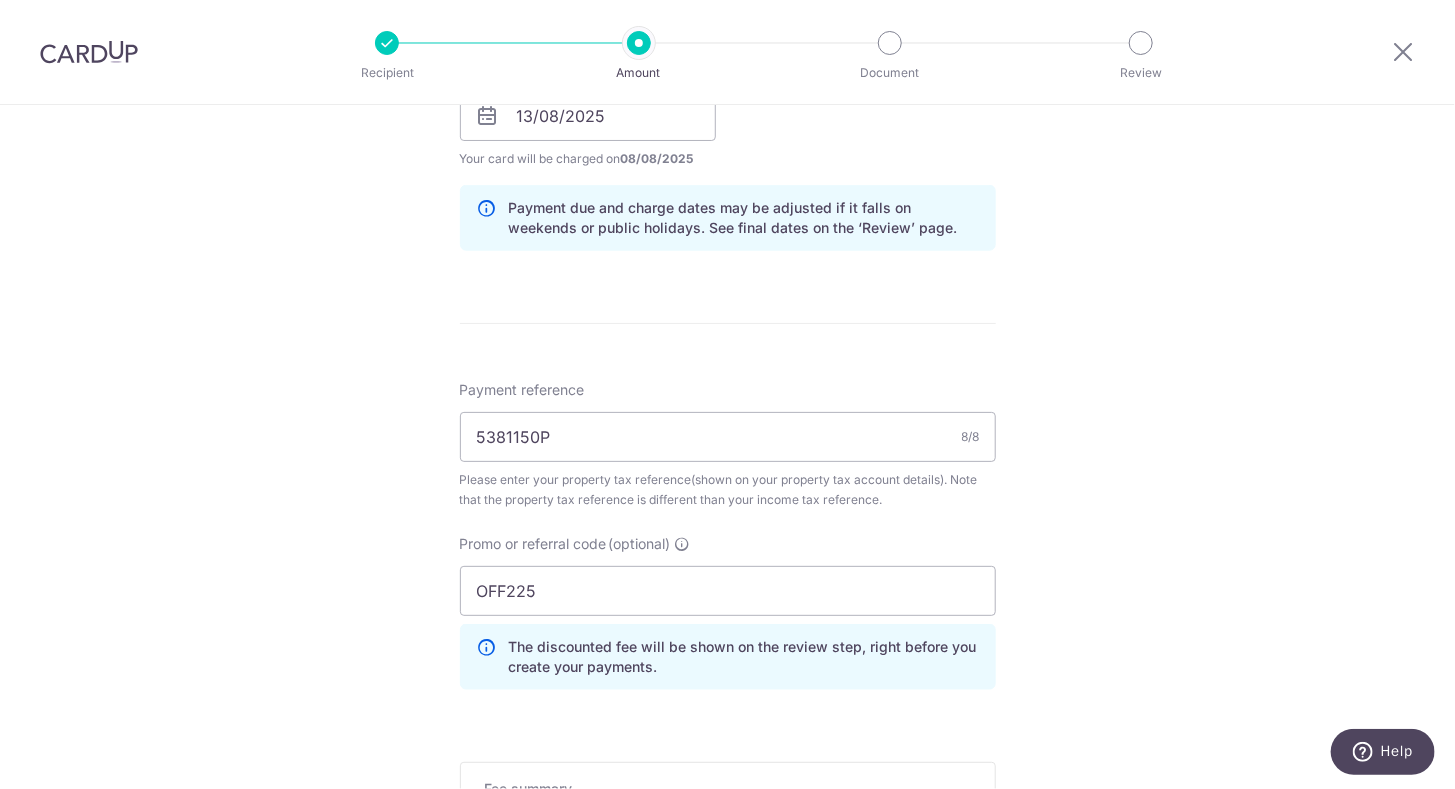 click on "Tell us more about your payment
Enter payment amount
SGD
The  total tax payment amounts scheduled  should not exceed the outstanding balance in your latest Statement of Account.
Select Card
**** 5072
Add credit card
Your Cards
**** 5072
Secure 256-bit SSL
Text
New card details" at bounding box center [727, 105] 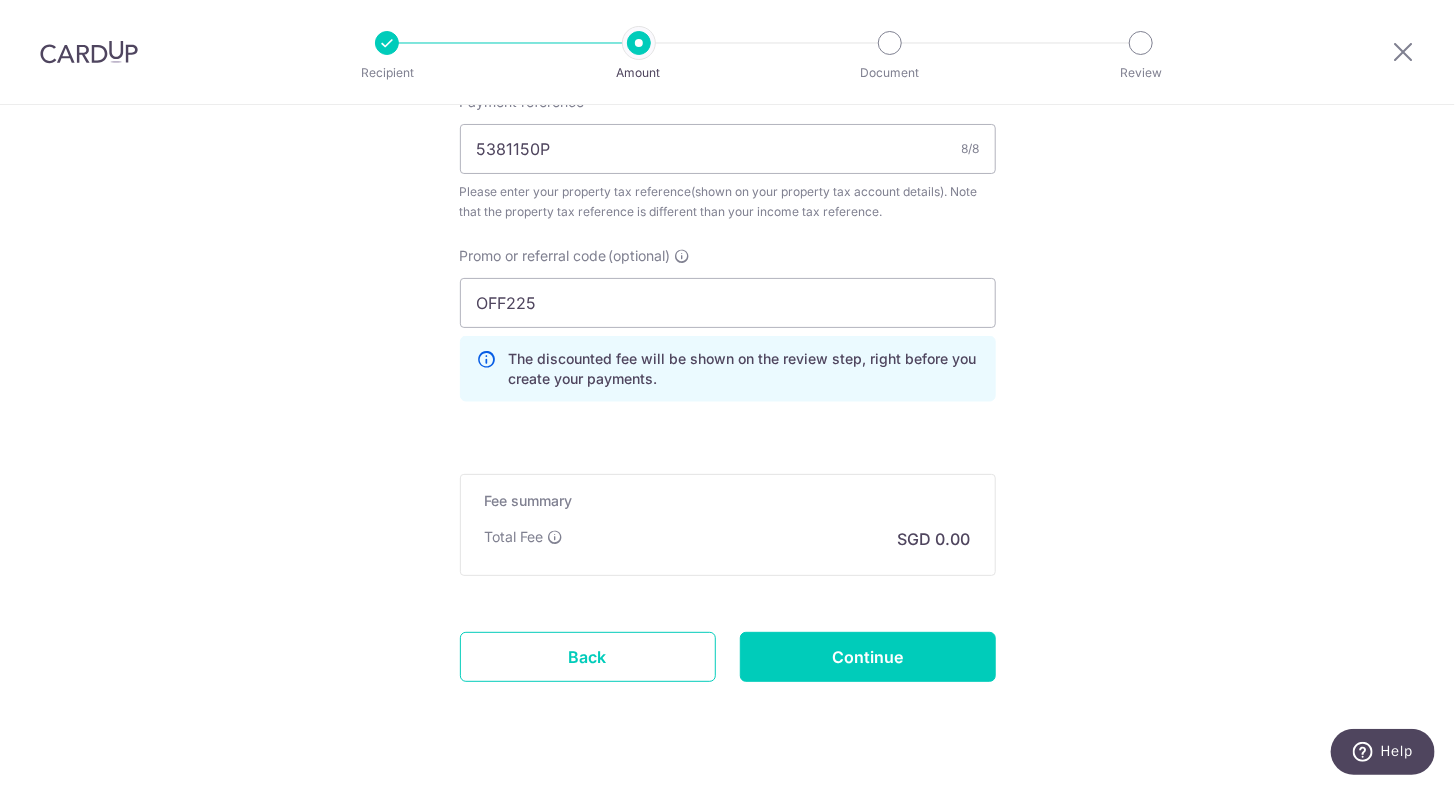 scroll, scrollTop: 1338, scrollLeft: 0, axis: vertical 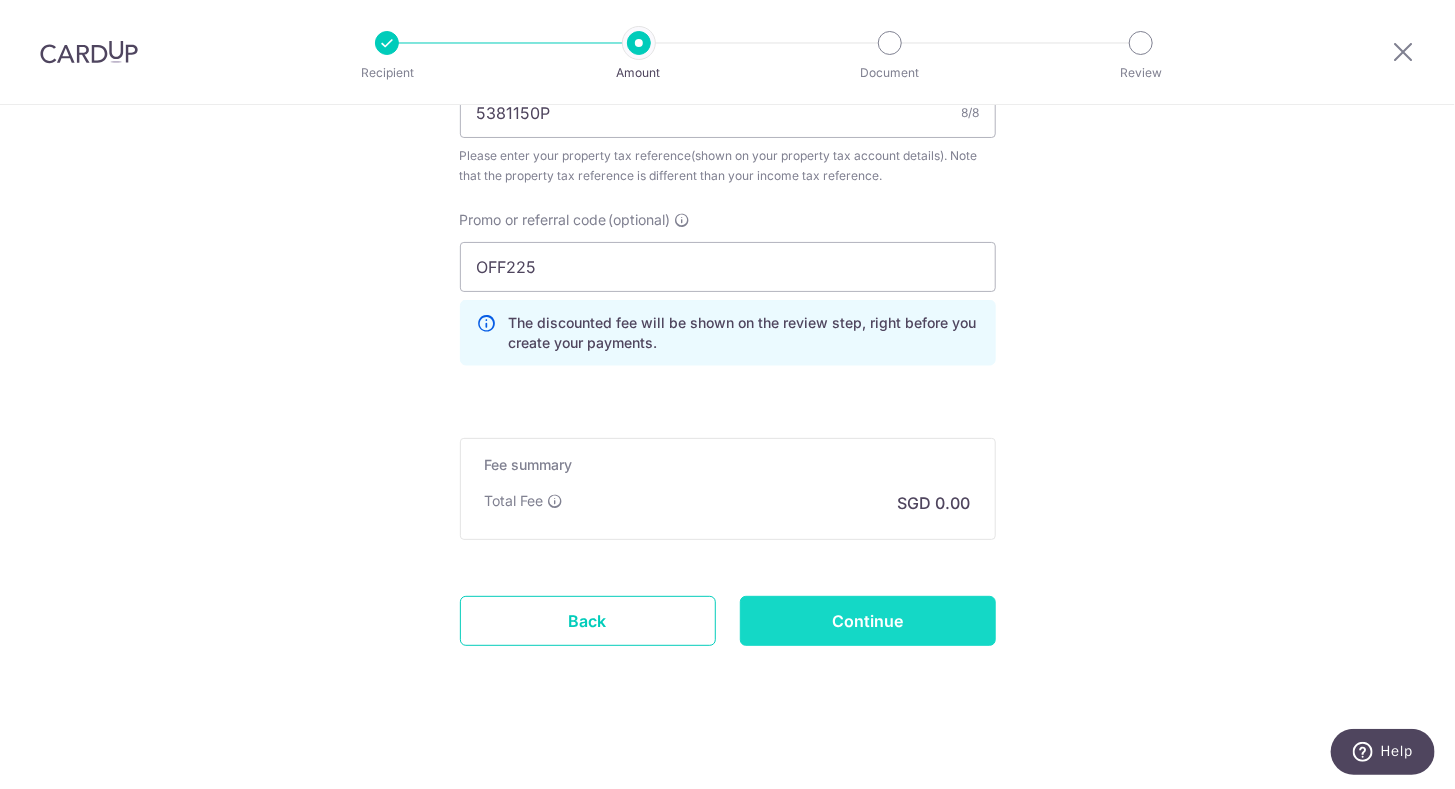 click on "Continue" at bounding box center (868, 621) 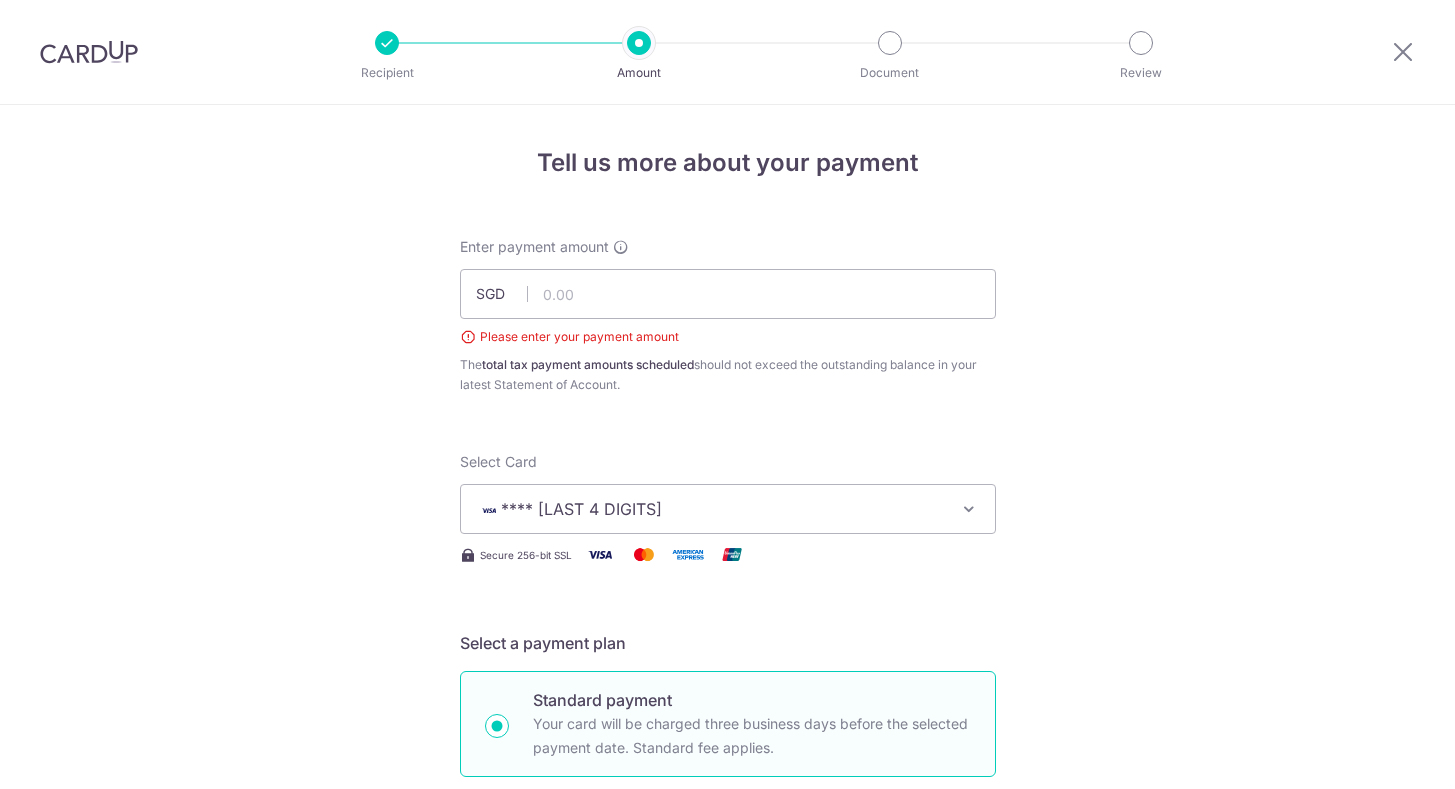 scroll, scrollTop: 0, scrollLeft: 0, axis: both 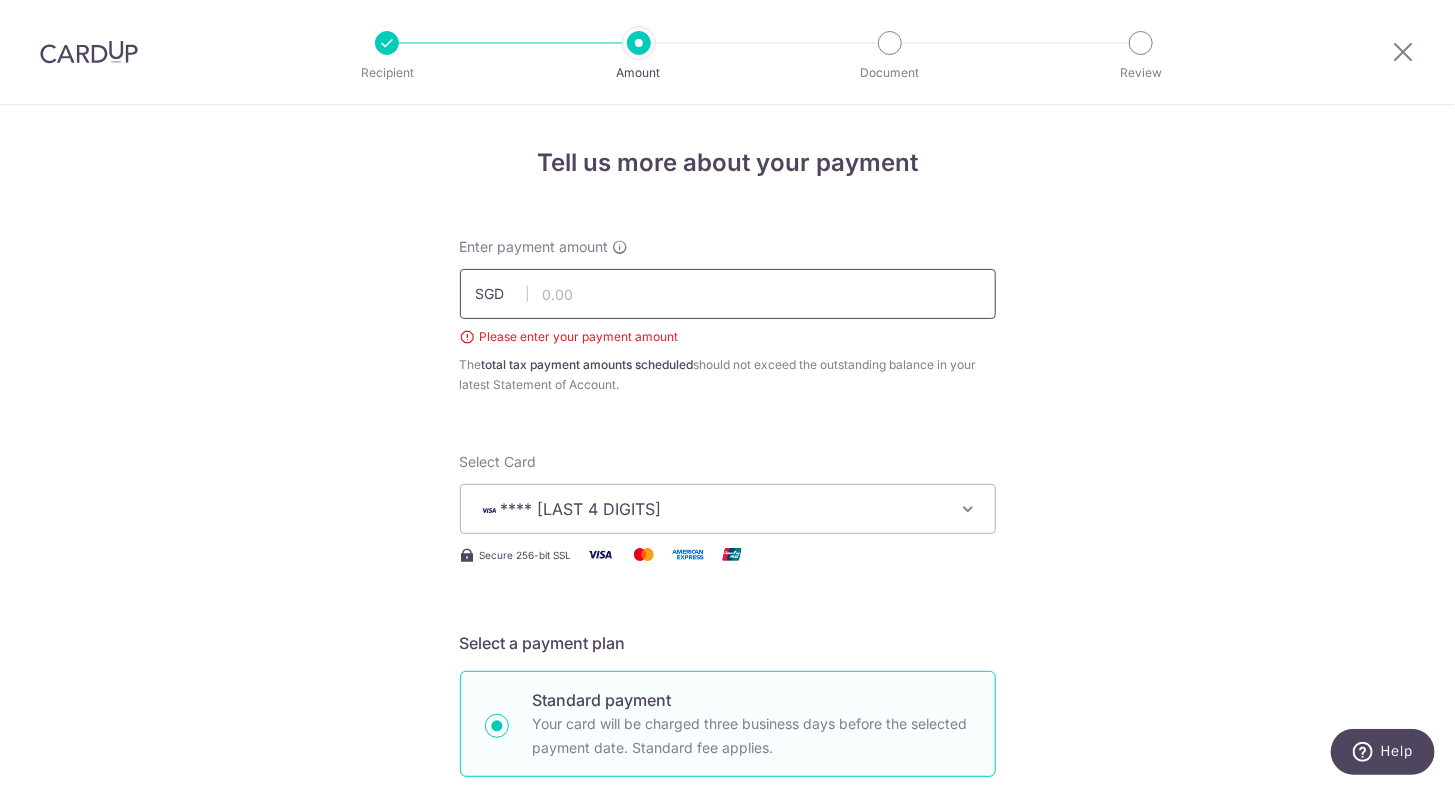 click at bounding box center (728, 294) 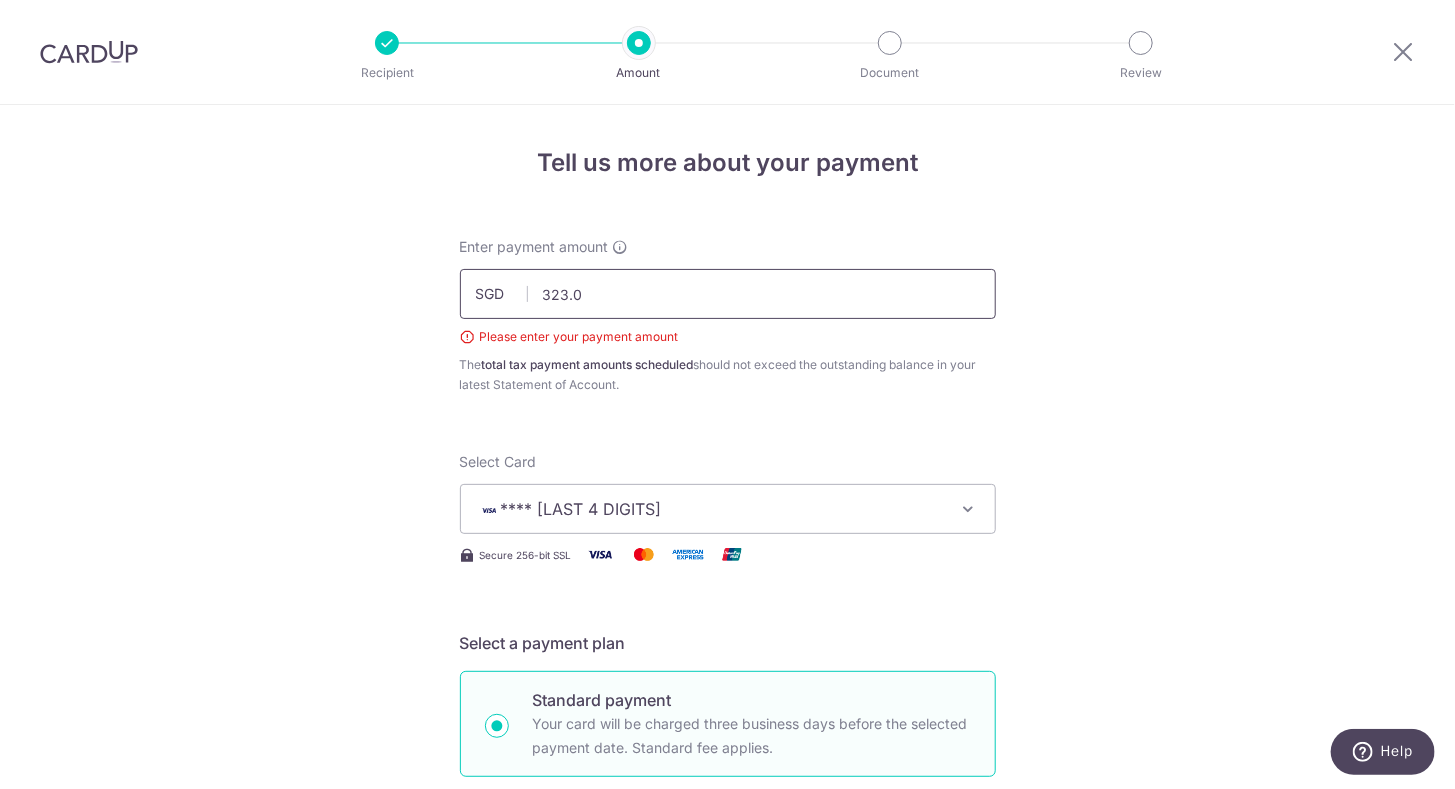 type on "323.00" 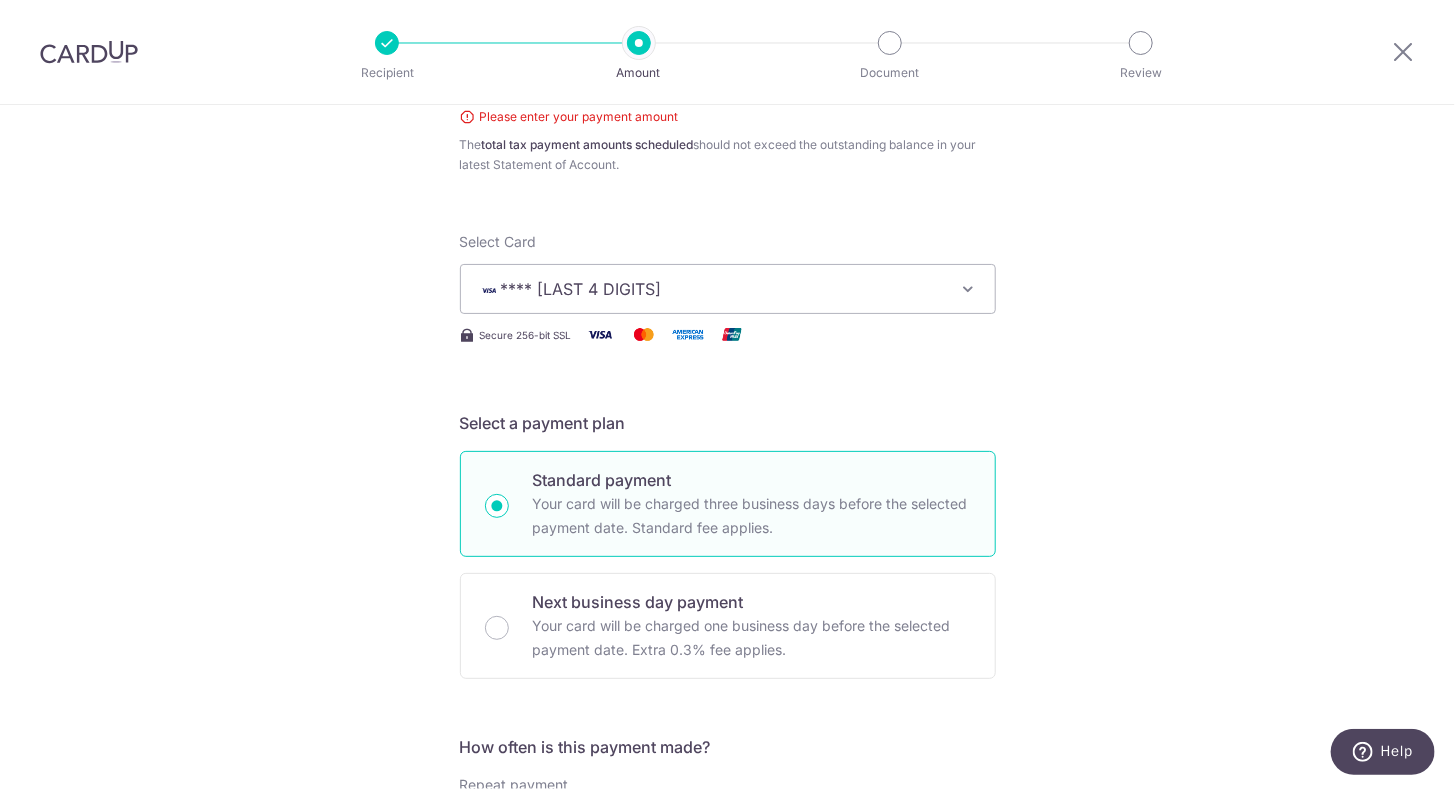 scroll, scrollTop: 221, scrollLeft: 0, axis: vertical 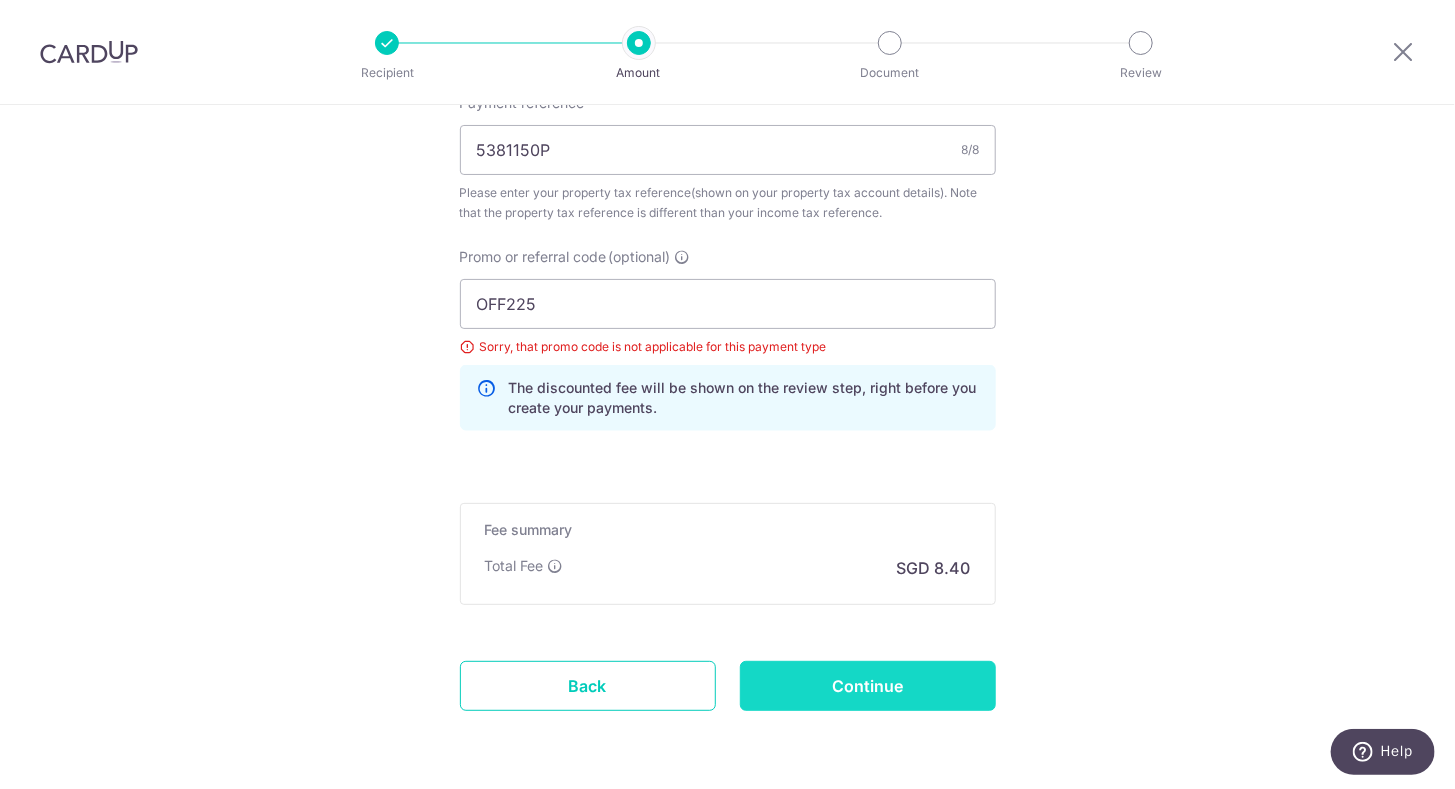 click on "Continue" at bounding box center [868, 686] 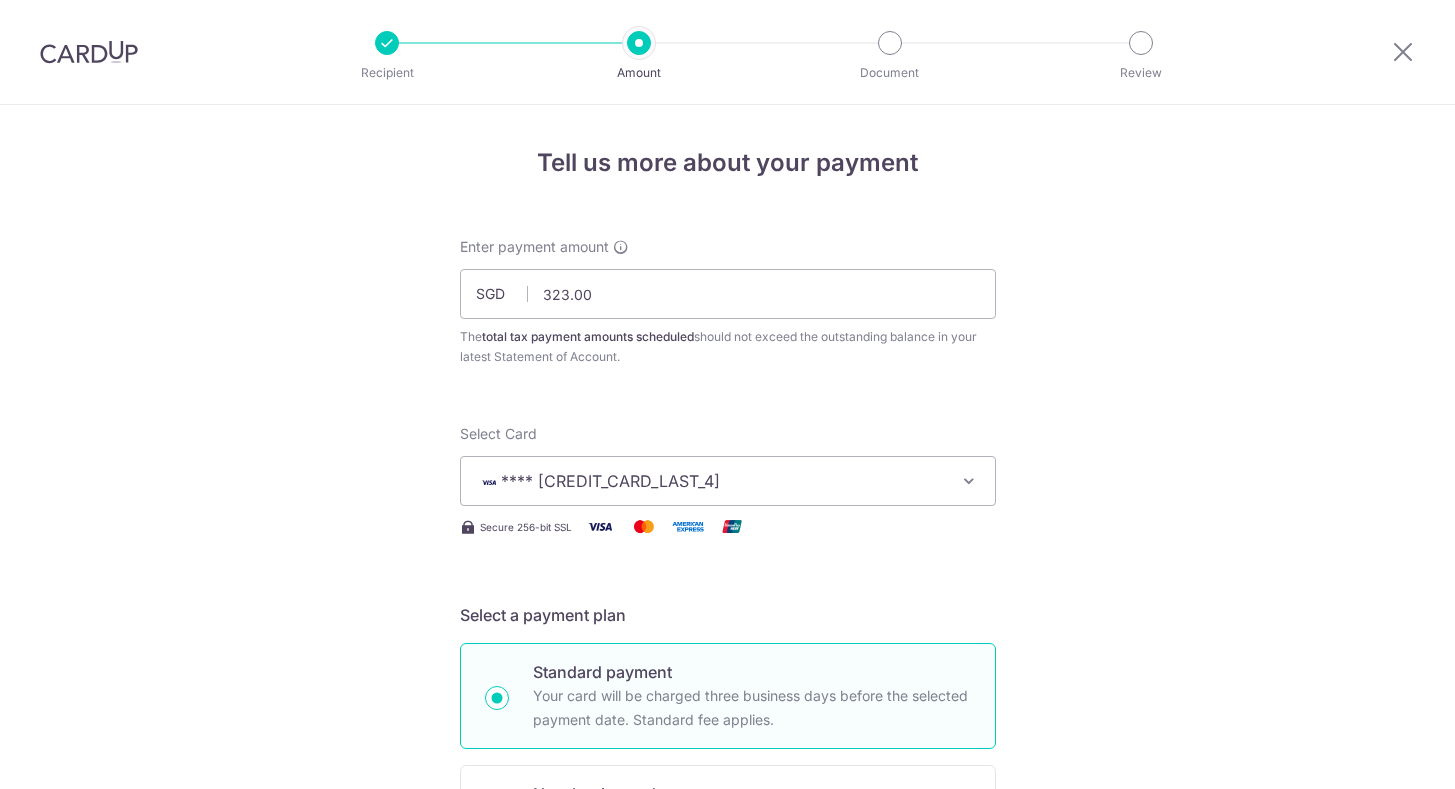 scroll, scrollTop: 0, scrollLeft: 0, axis: both 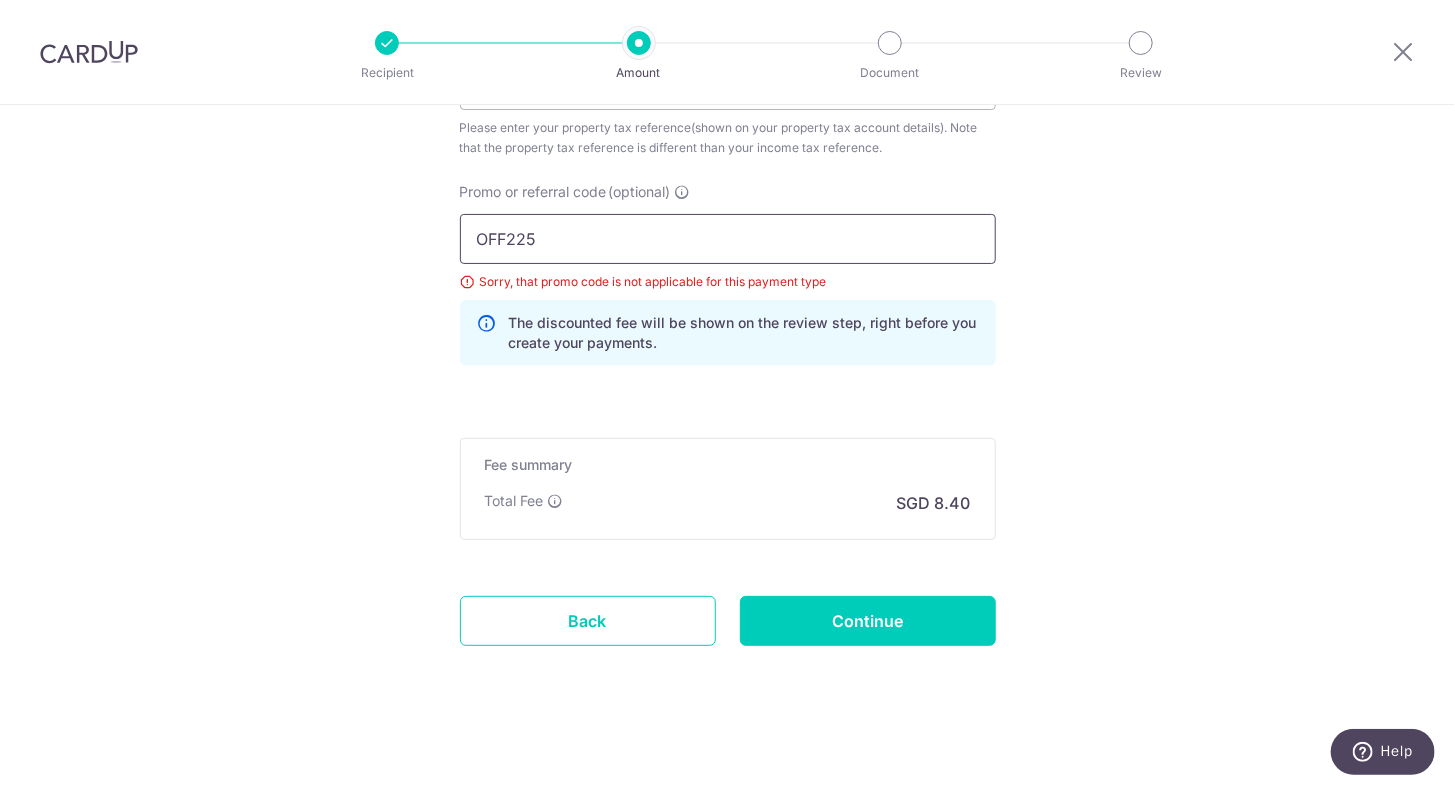 drag, startPoint x: 532, startPoint y: 234, endPoint x: 327, endPoint y: 185, distance: 210.77477 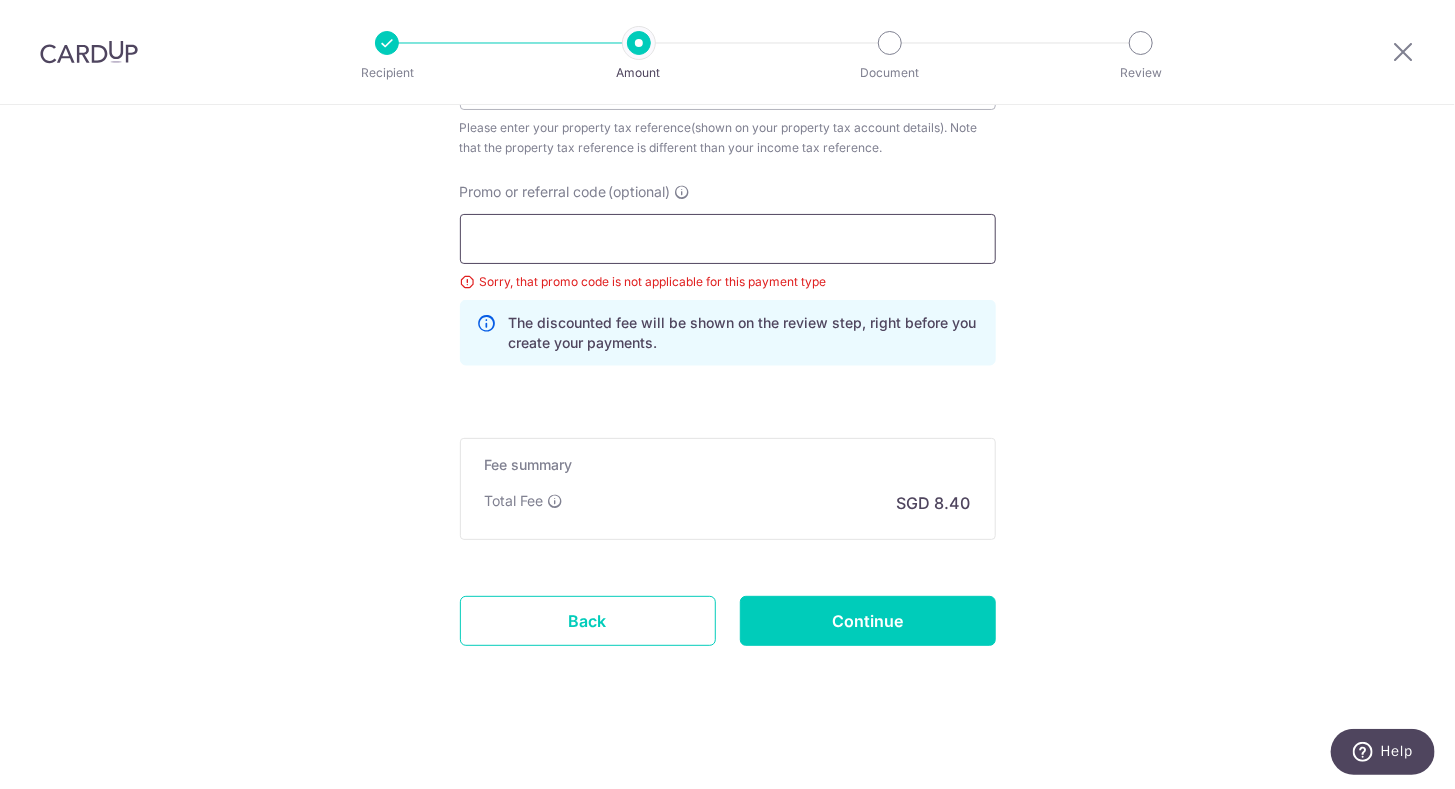 scroll, scrollTop: 1277, scrollLeft: 0, axis: vertical 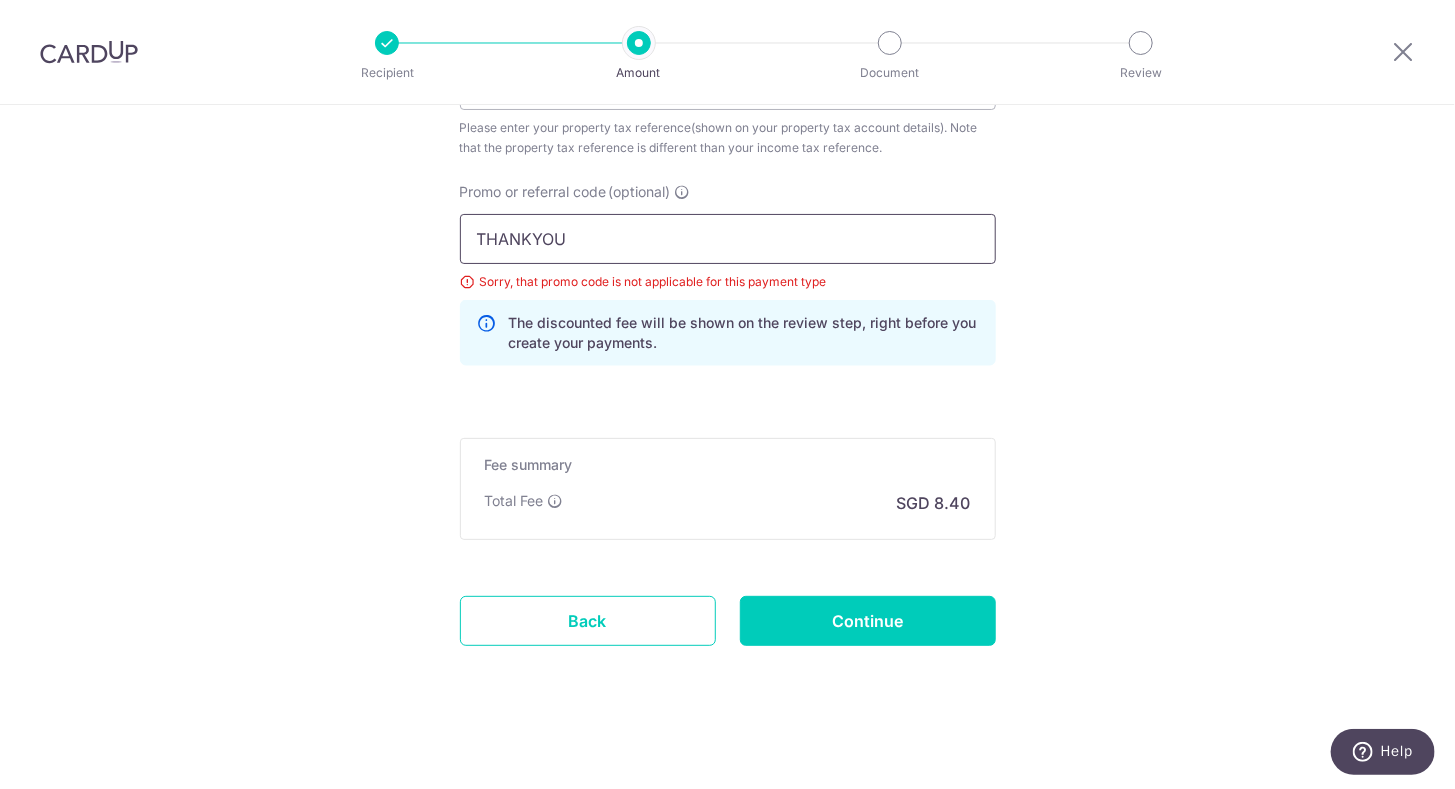 type on "THANKYOU" 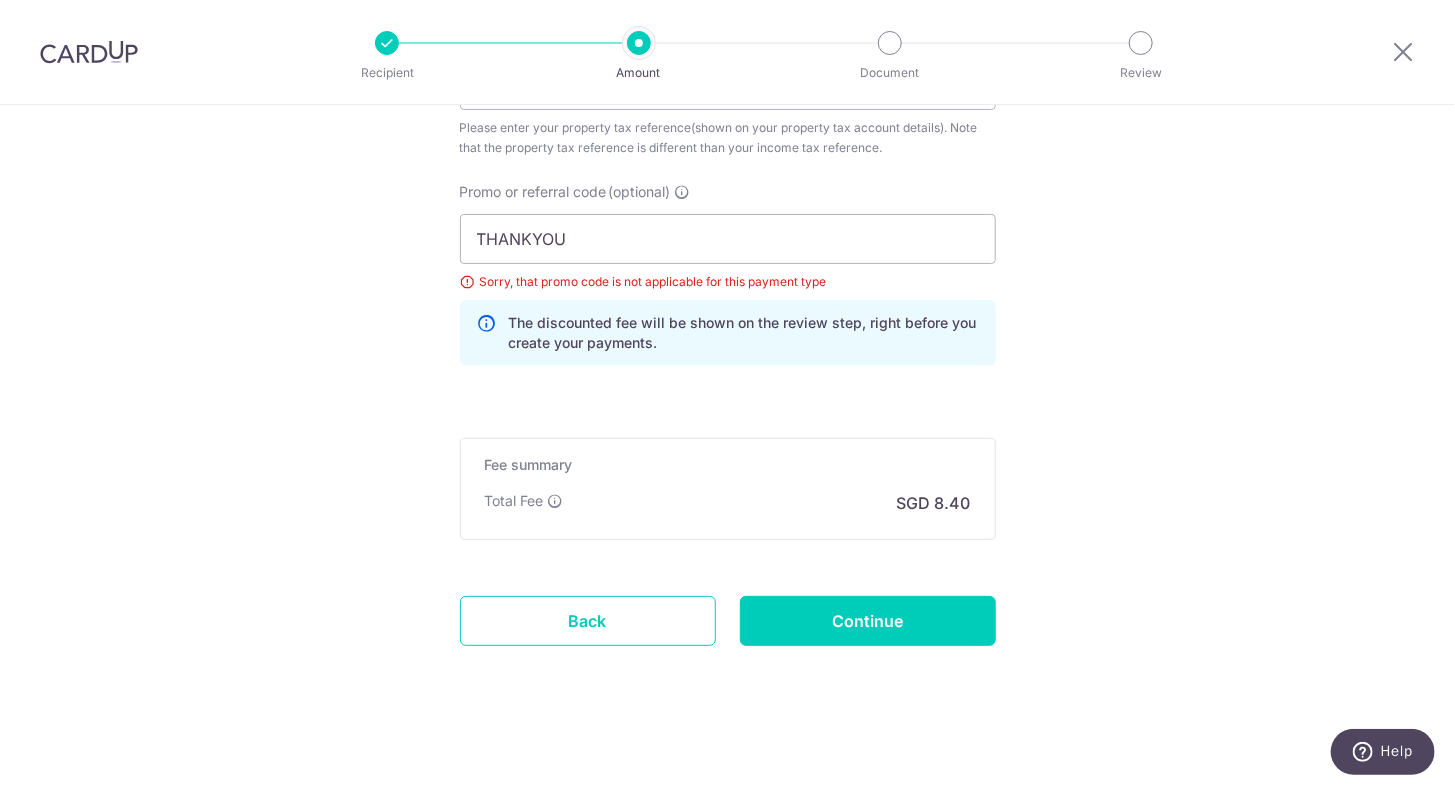 click on "Tell us more about your payment
Enter payment amount
SGD
323.00
323.00
The  total tax payment amounts scheduled  should not exceed the outstanding balance in your latest Statement of Account.
Select Card
**** 5072
Add credit card
Your Cards
**** 5072
Secure 256-bit SSL
Text
New card details" at bounding box center [727, -233] 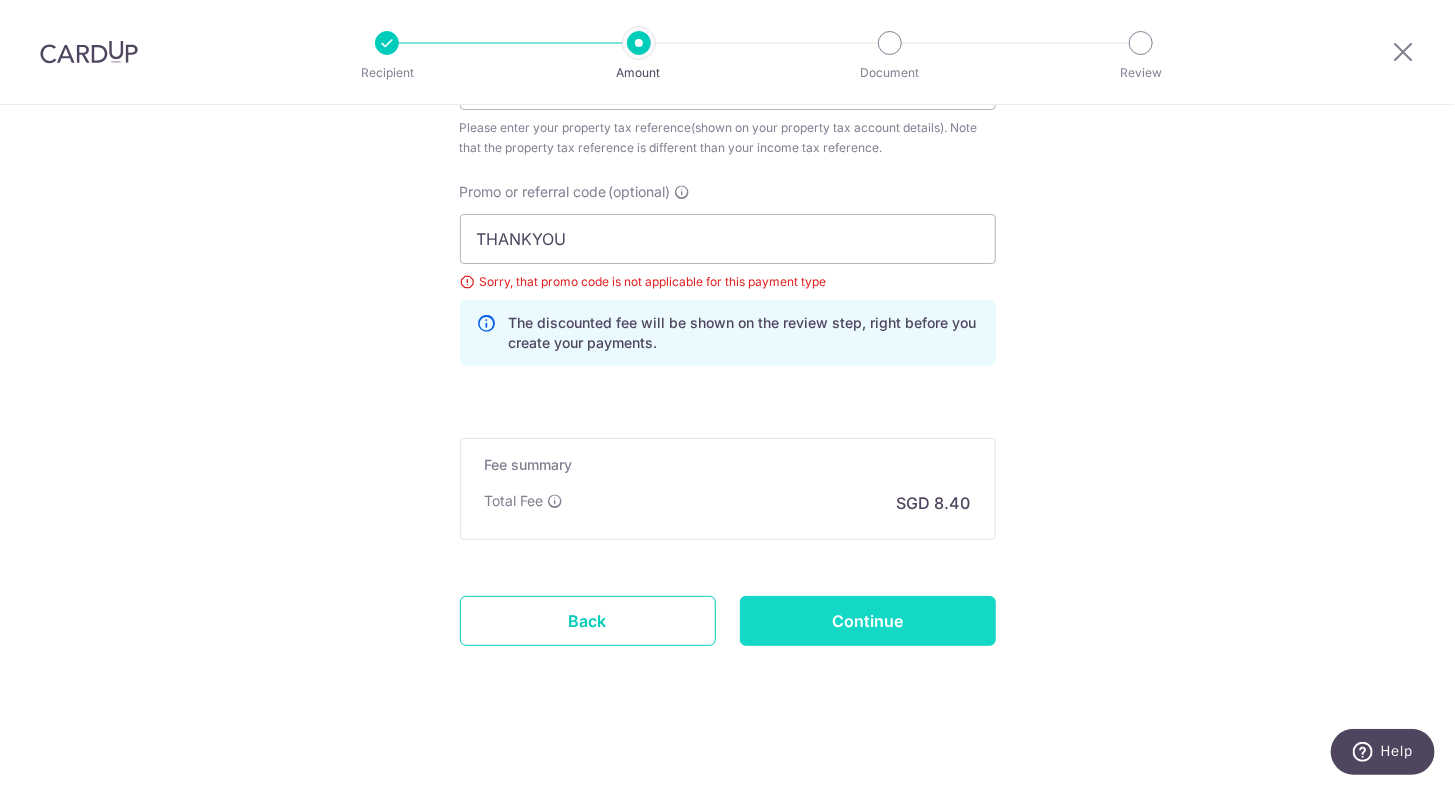 click on "Continue" at bounding box center (868, 621) 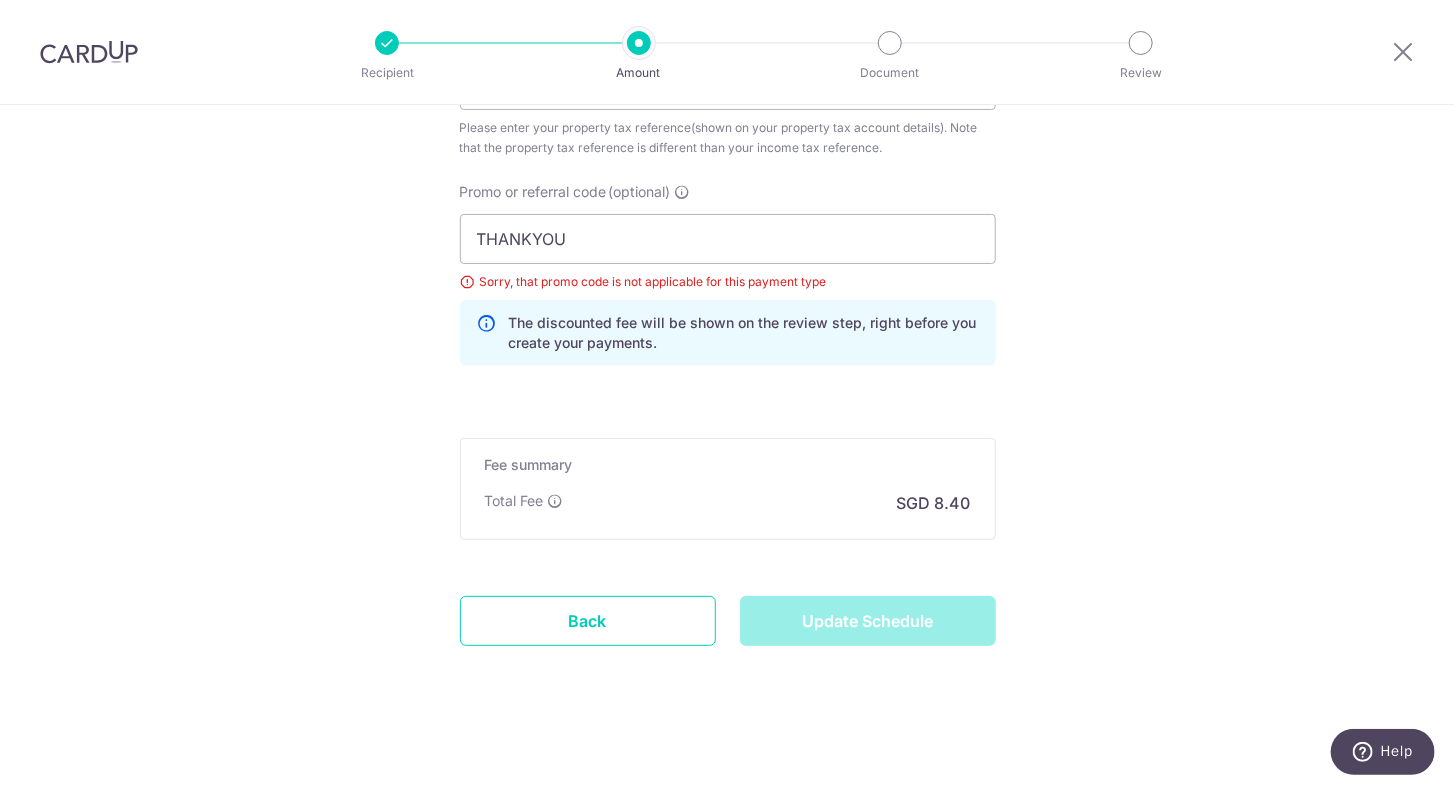 type on "Update Schedule" 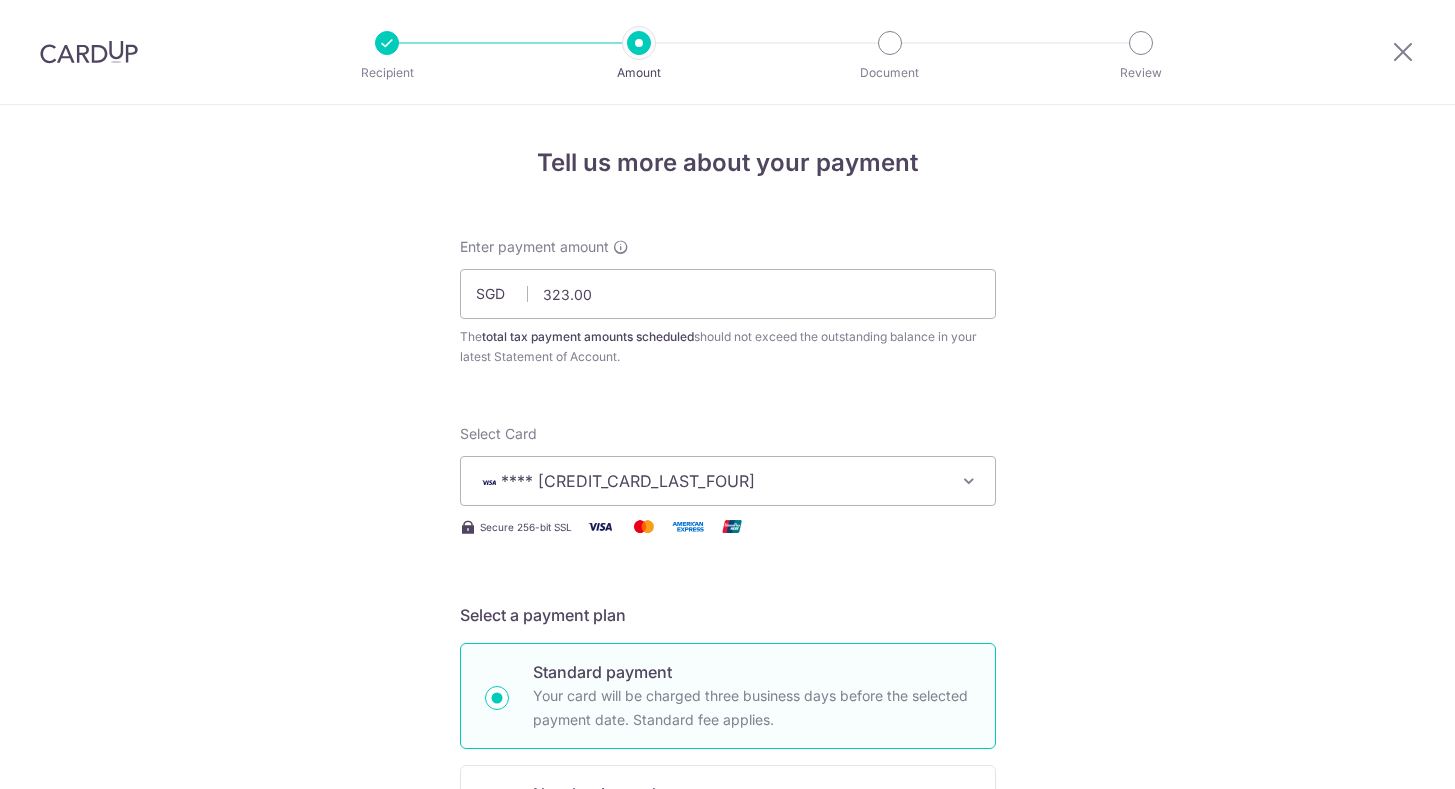 scroll, scrollTop: 0, scrollLeft: 0, axis: both 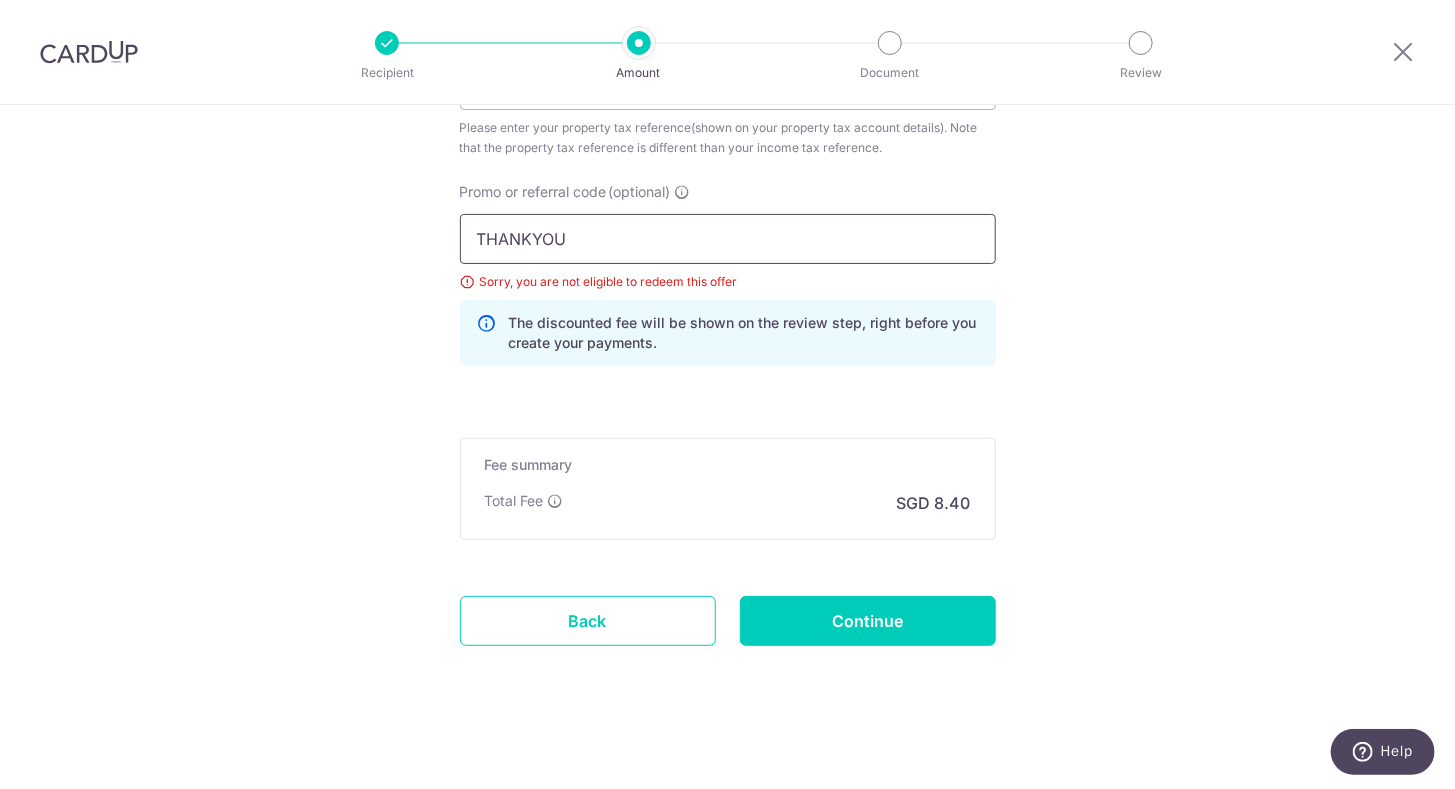 drag, startPoint x: 636, startPoint y: 230, endPoint x: 284, endPoint y: 208, distance: 352.68683 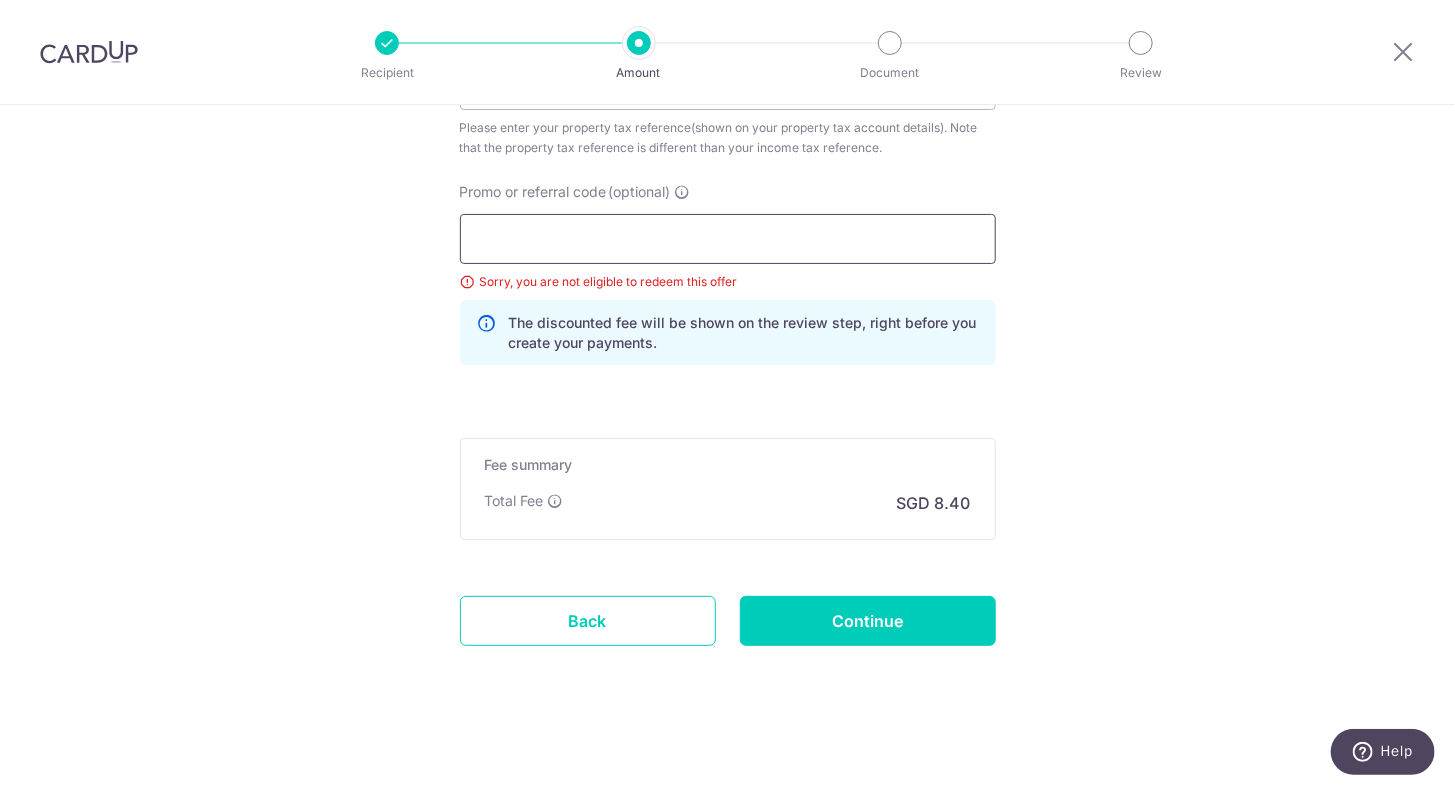 scroll, scrollTop: 1277, scrollLeft: 0, axis: vertical 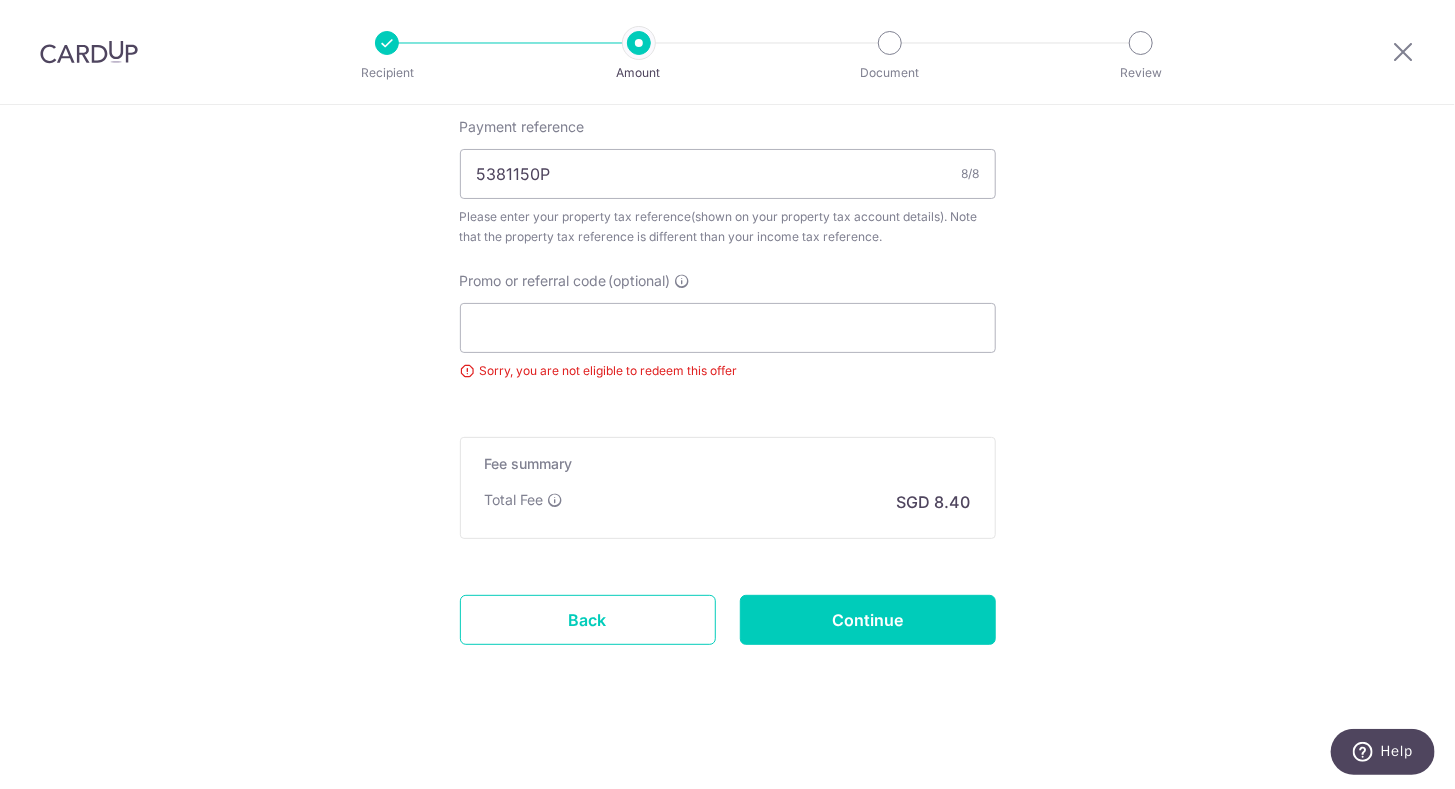click on "Tell us more about your payment
Enter payment amount
SGD
323.00
323.00
The  total tax payment amounts scheduled  should not exceed the outstanding balance in your latest Statement of Account.
Select Card
**** 5072
Add credit card
Your Cards
**** 5072
Secure 256-bit SSL
Text
New card details" at bounding box center [727, -189] 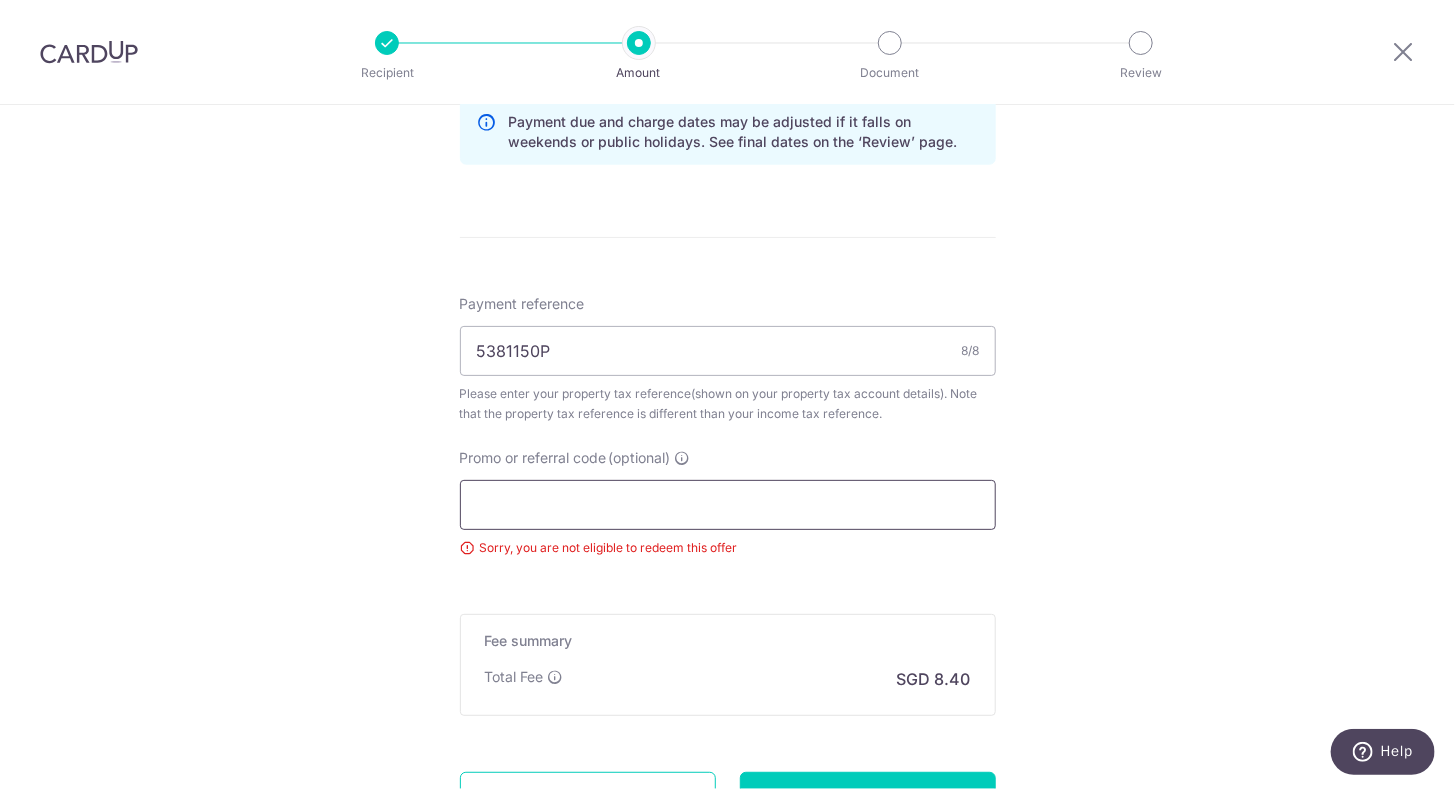 click on "Promo or referral code
(optional)" at bounding box center (728, 505) 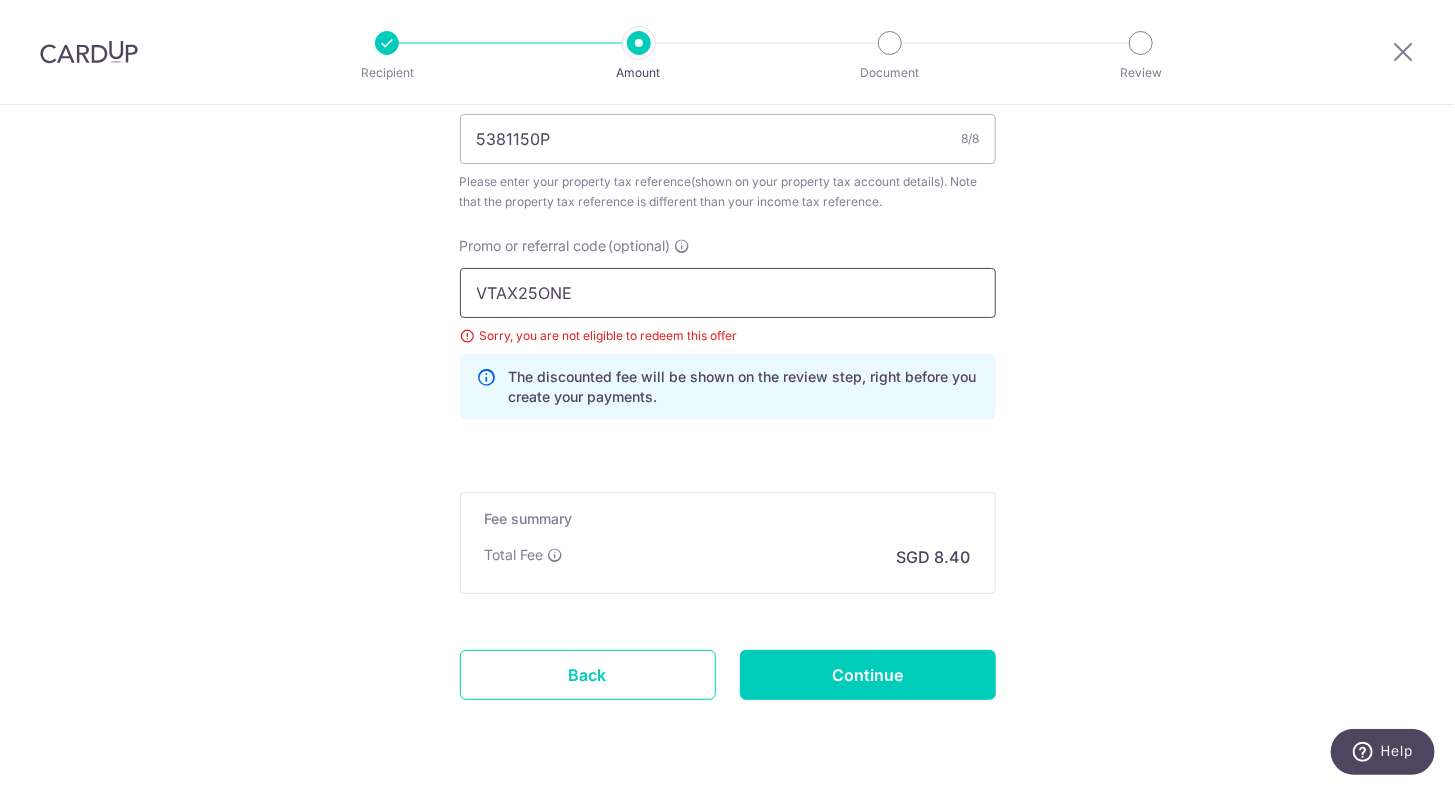 scroll, scrollTop: 1313, scrollLeft: 0, axis: vertical 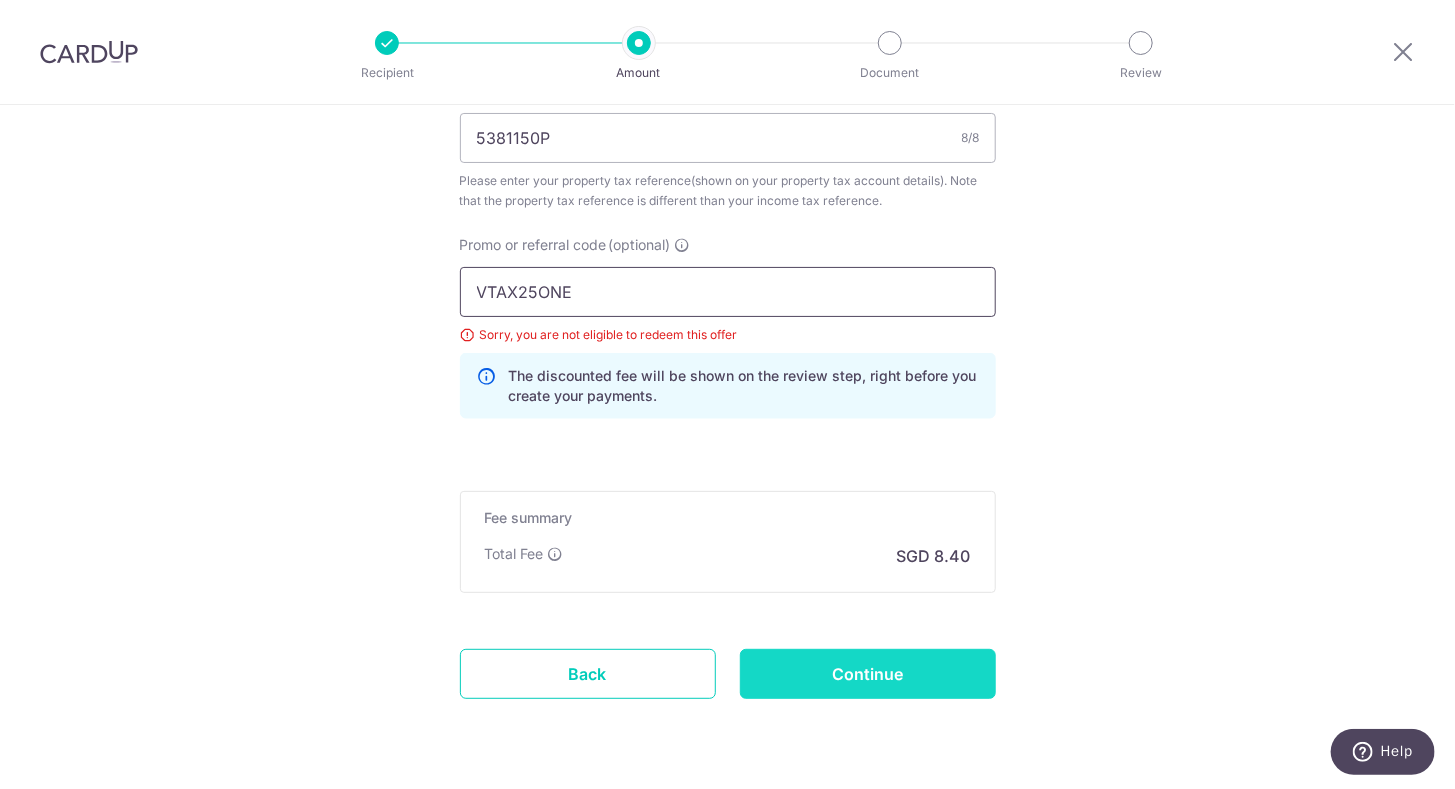 type on "VTAX25ONE" 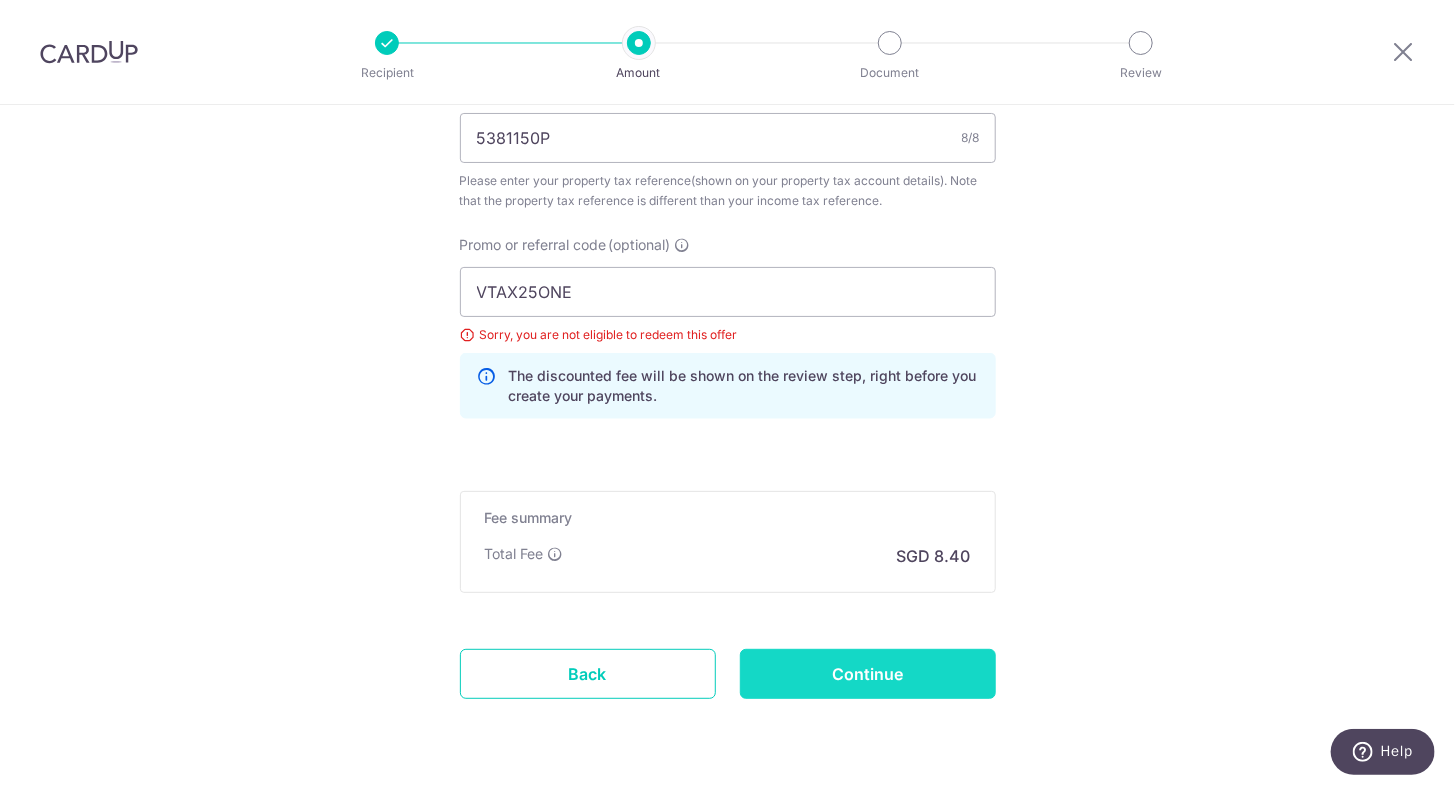 click on "Continue" at bounding box center (868, 674) 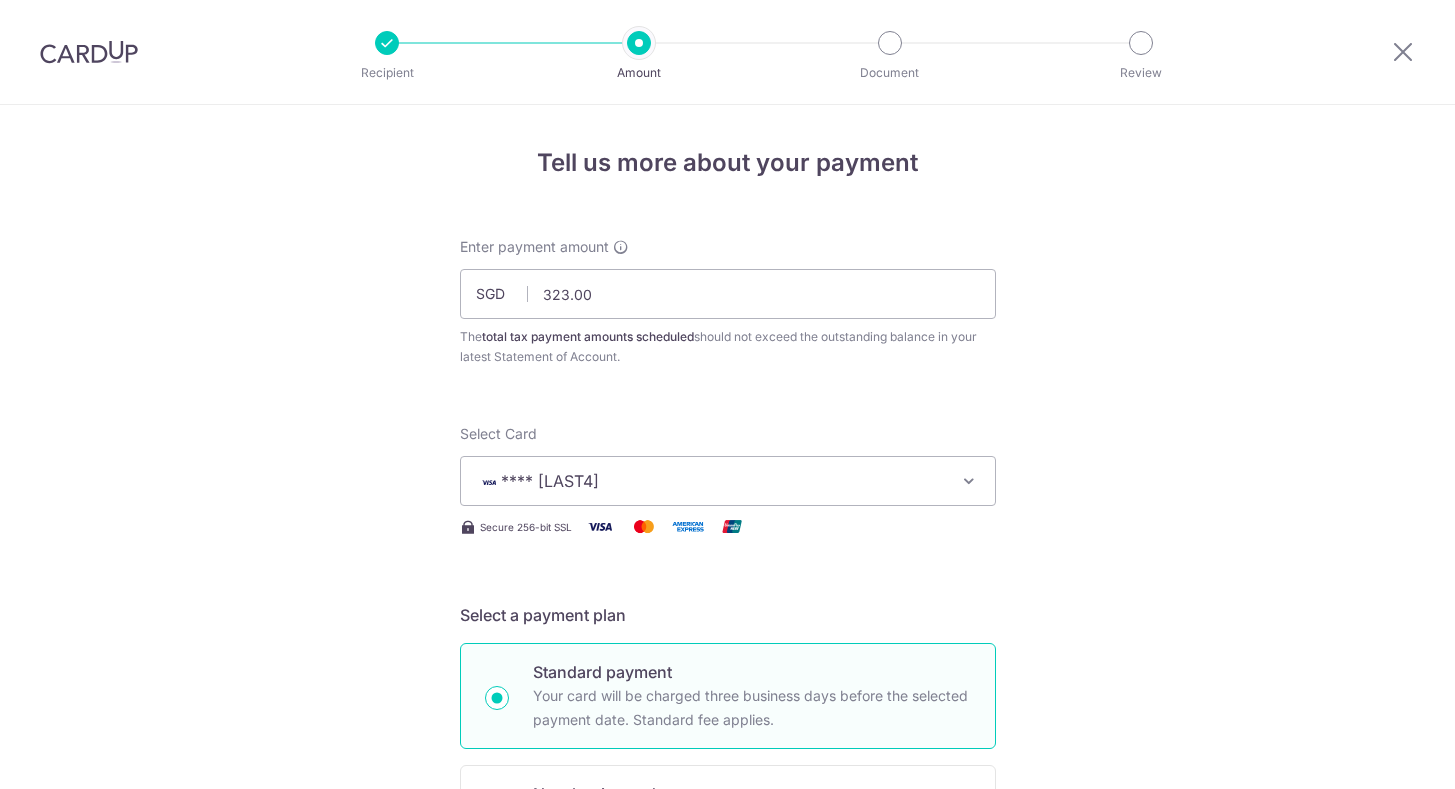 scroll, scrollTop: 0, scrollLeft: 0, axis: both 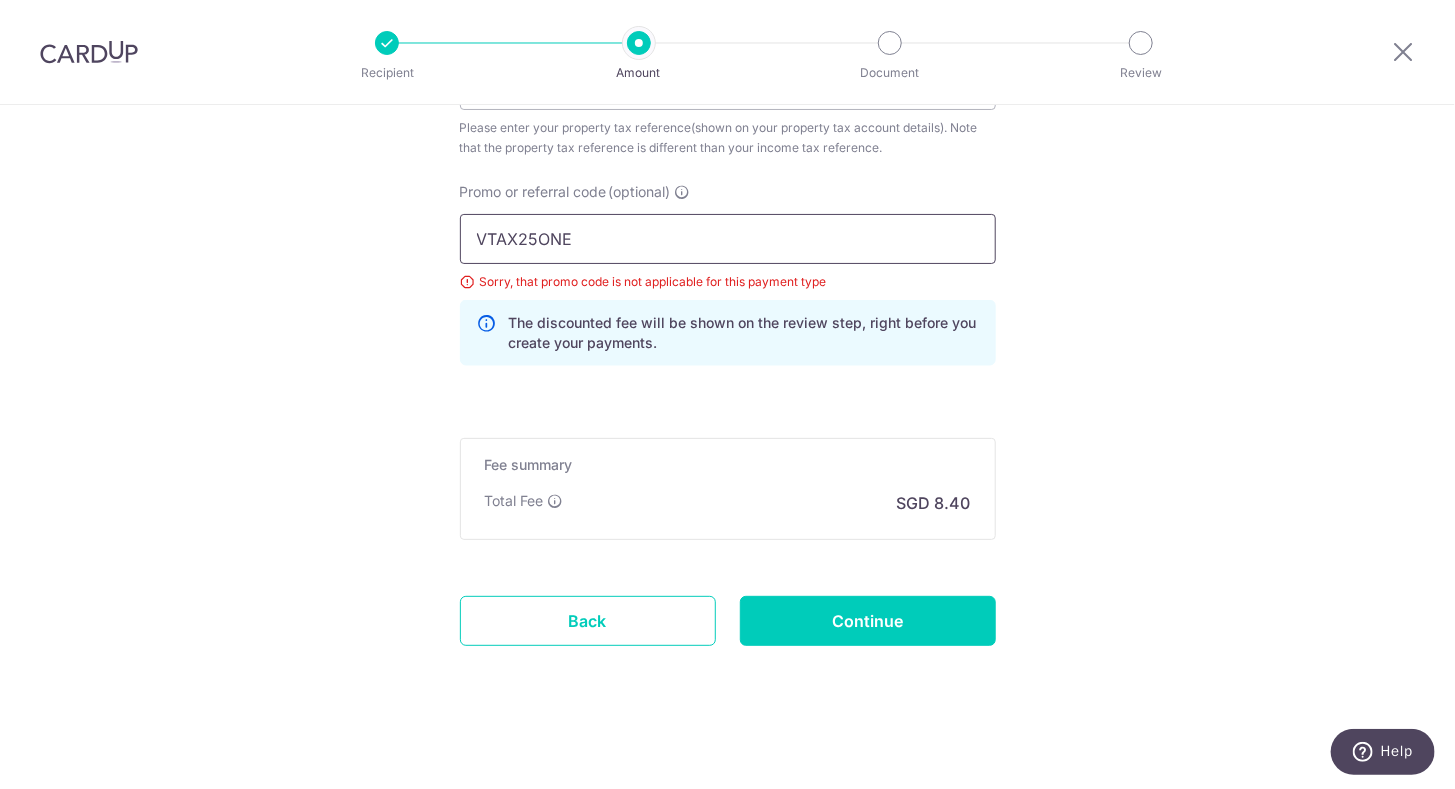 drag, startPoint x: 588, startPoint y: 243, endPoint x: 282, endPoint y: 250, distance: 306.08005 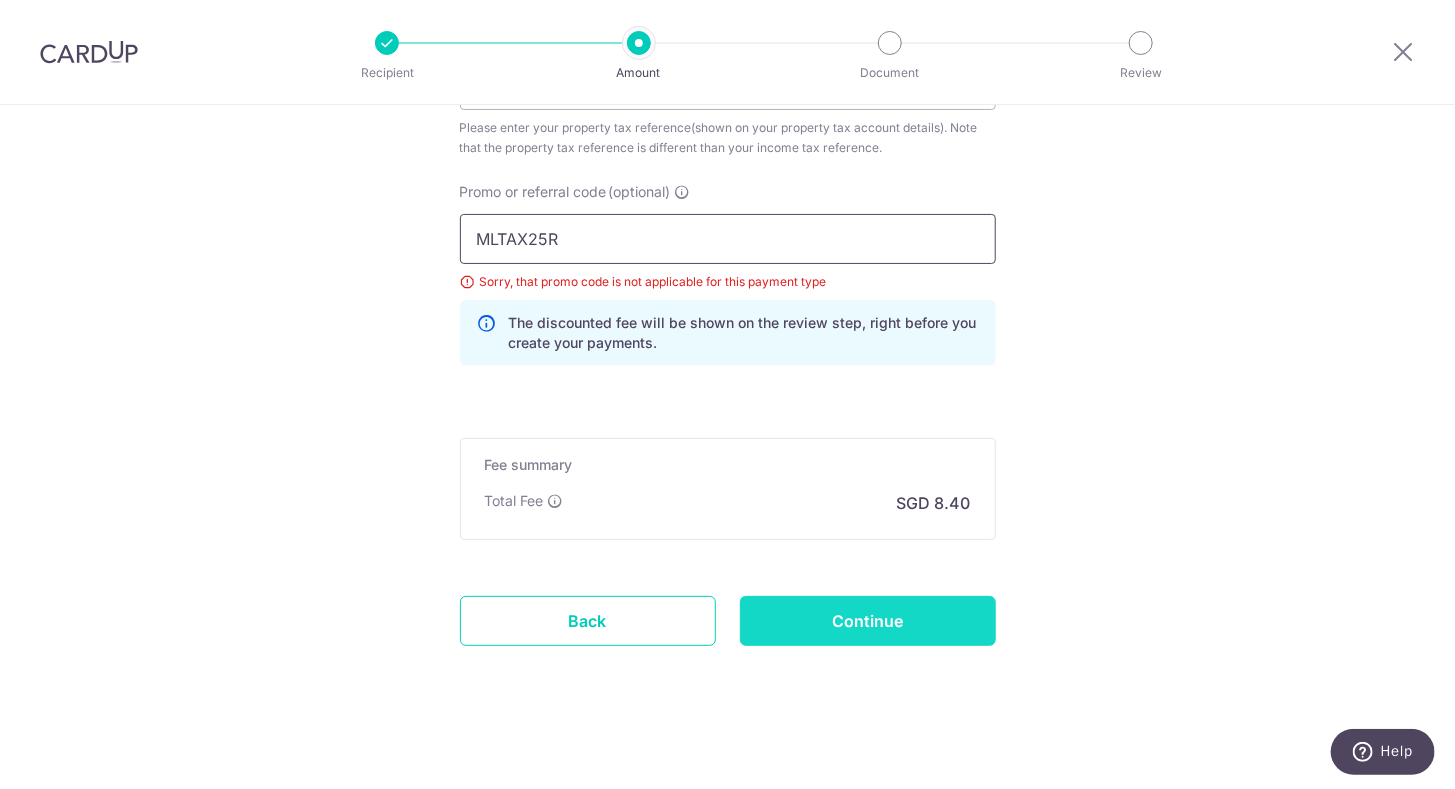 type on "MLTAX25R" 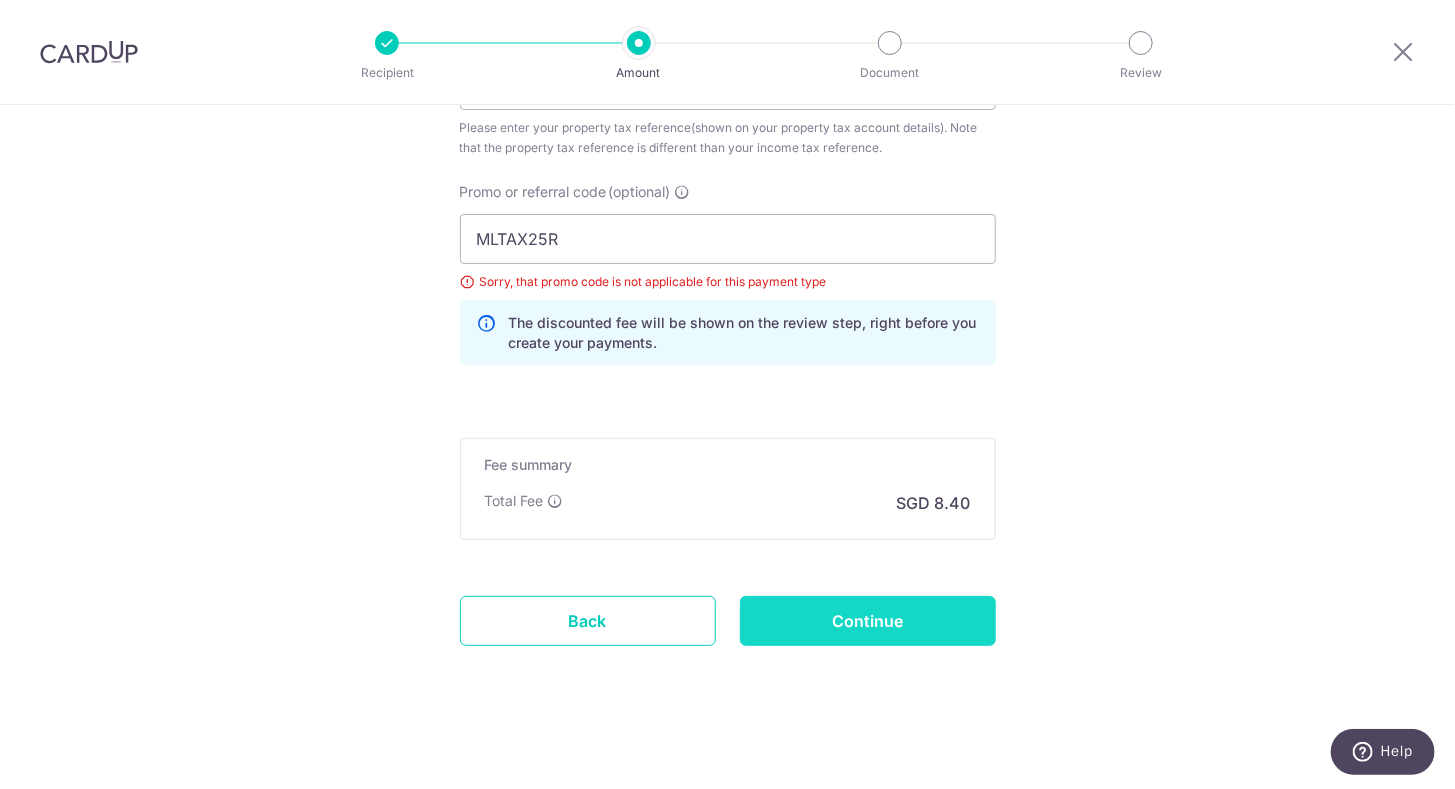 click on "Continue" at bounding box center [868, 621] 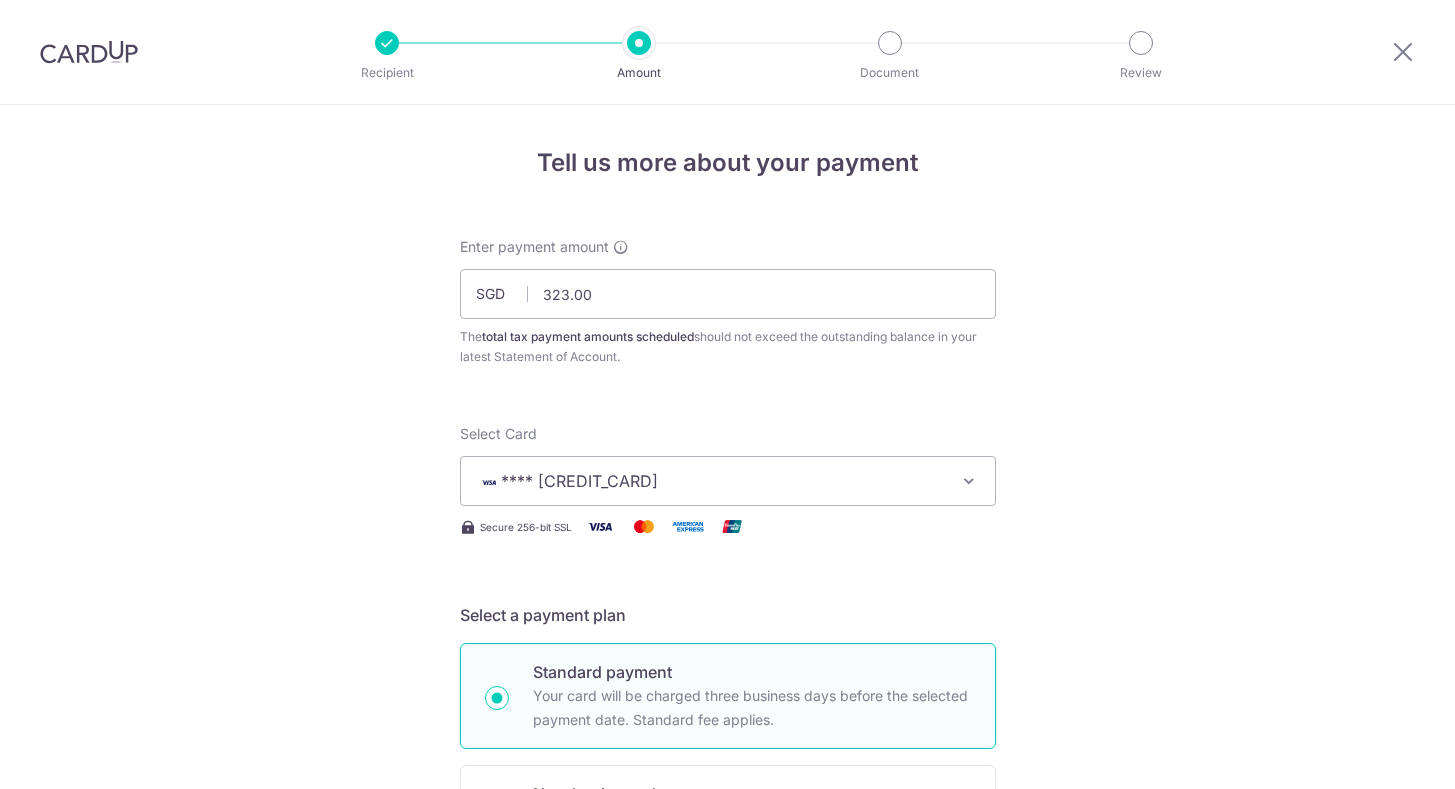 scroll, scrollTop: 0, scrollLeft: 0, axis: both 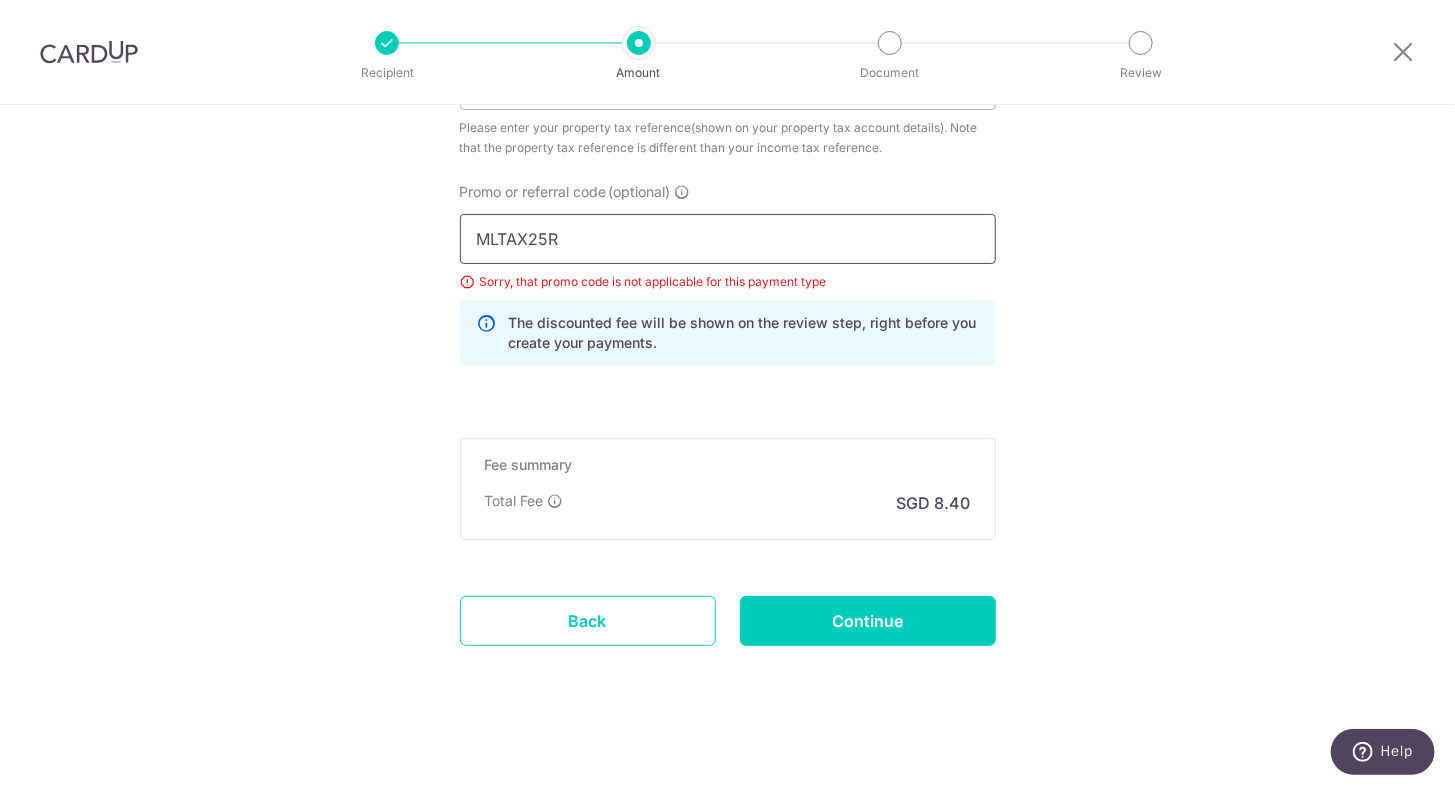 drag, startPoint x: 582, startPoint y: 239, endPoint x: 219, endPoint y: 228, distance: 363.16663 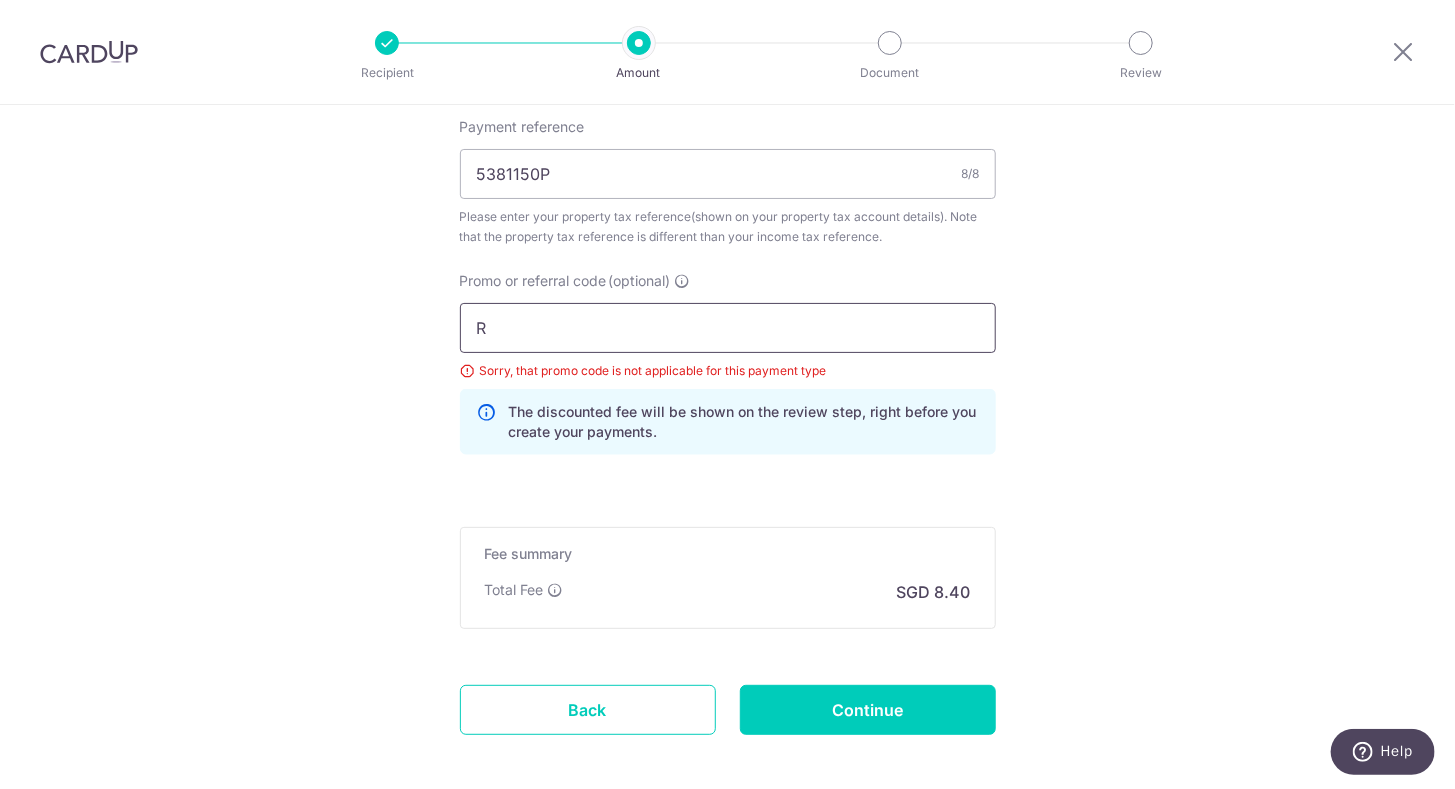 scroll, scrollTop: 1366, scrollLeft: 0, axis: vertical 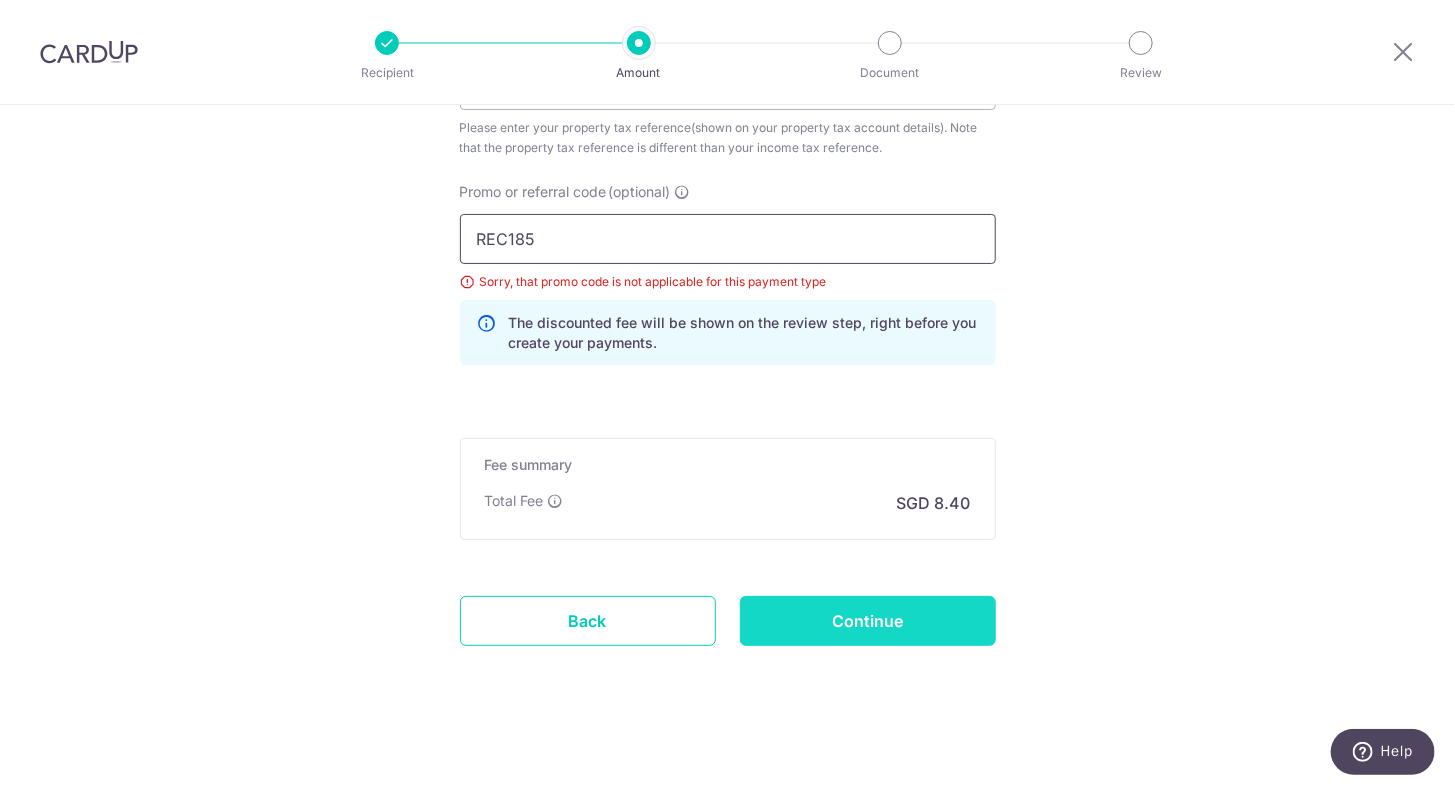 type on "REC185" 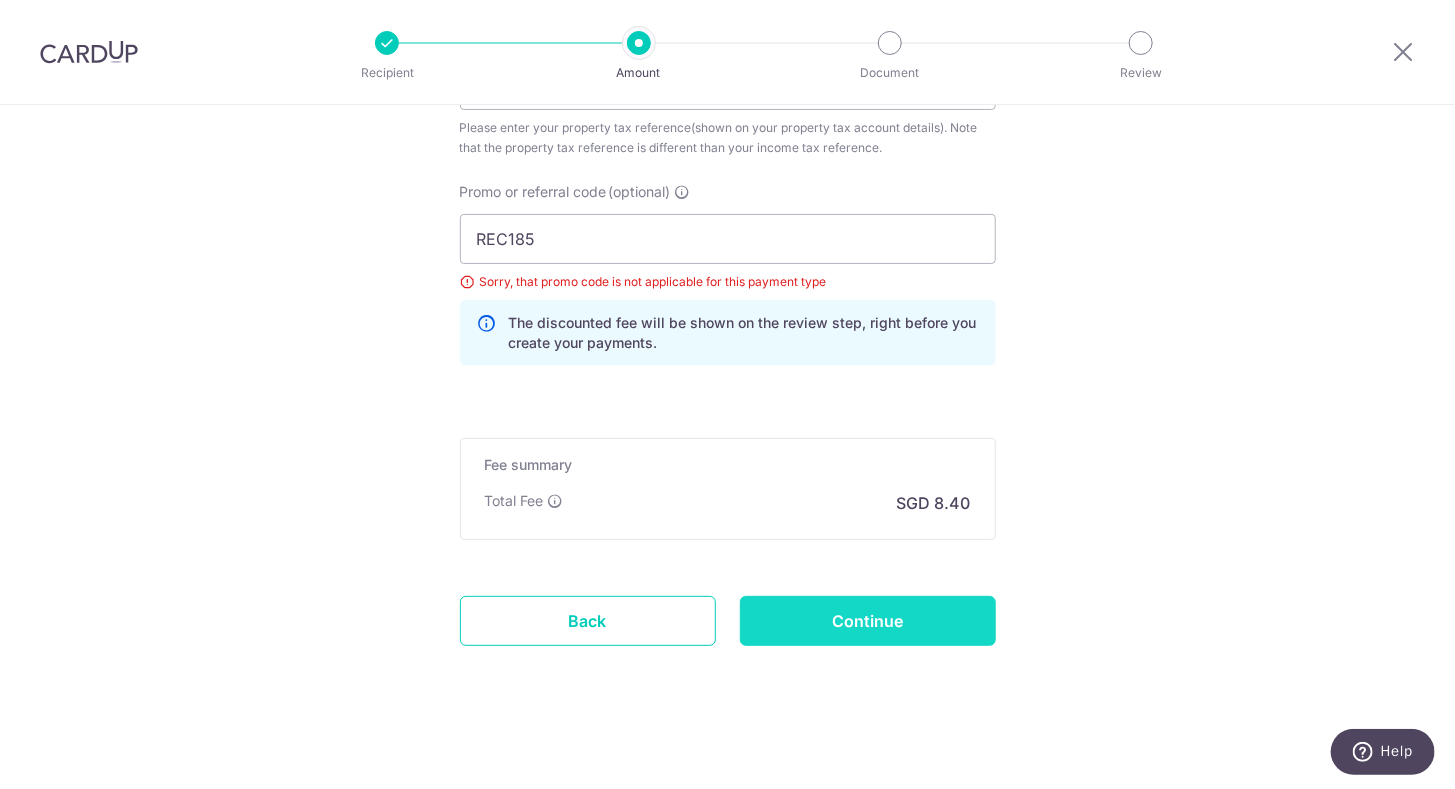 click on "Continue" at bounding box center [868, 621] 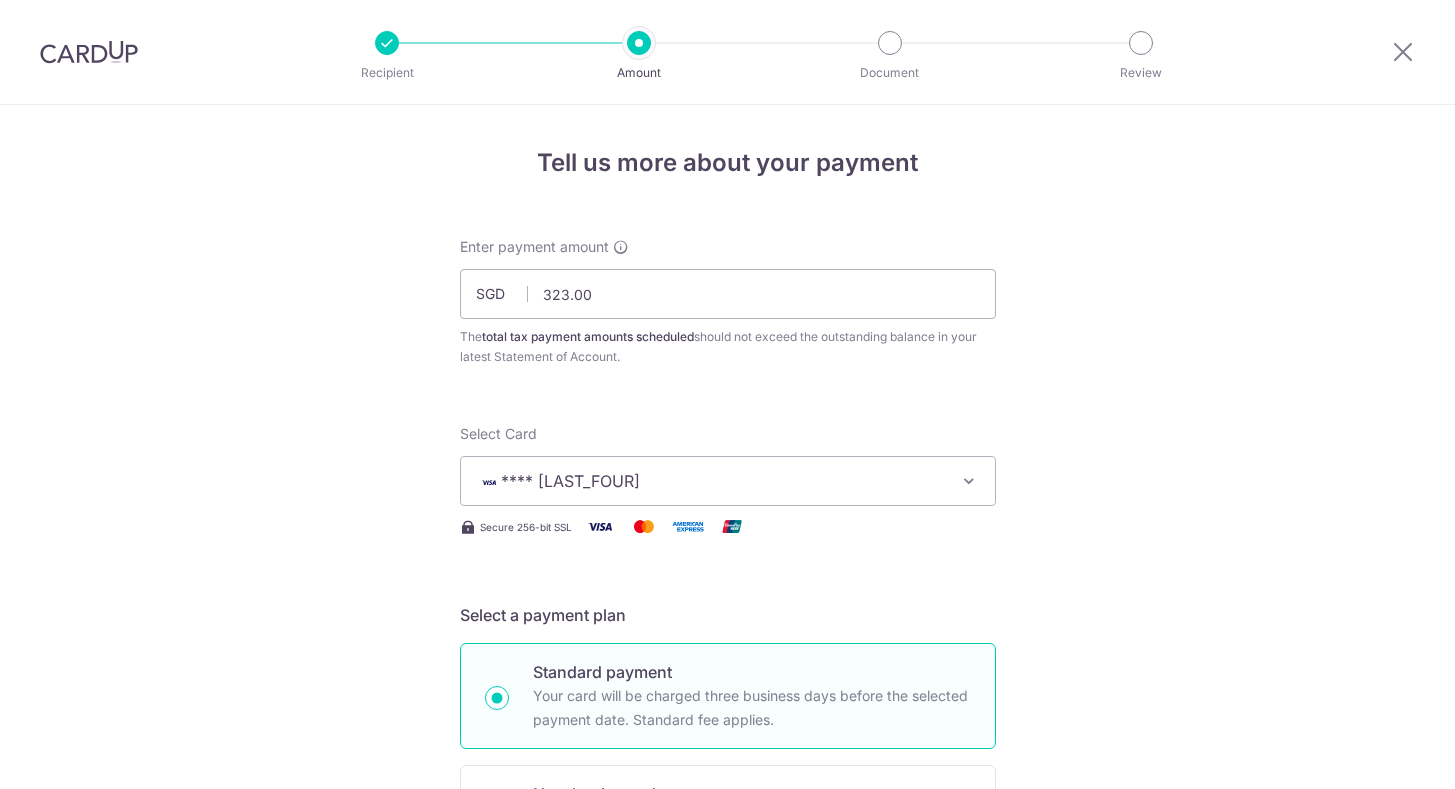 scroll, scrollTop: 0, scrollLeft: 0, axis: both 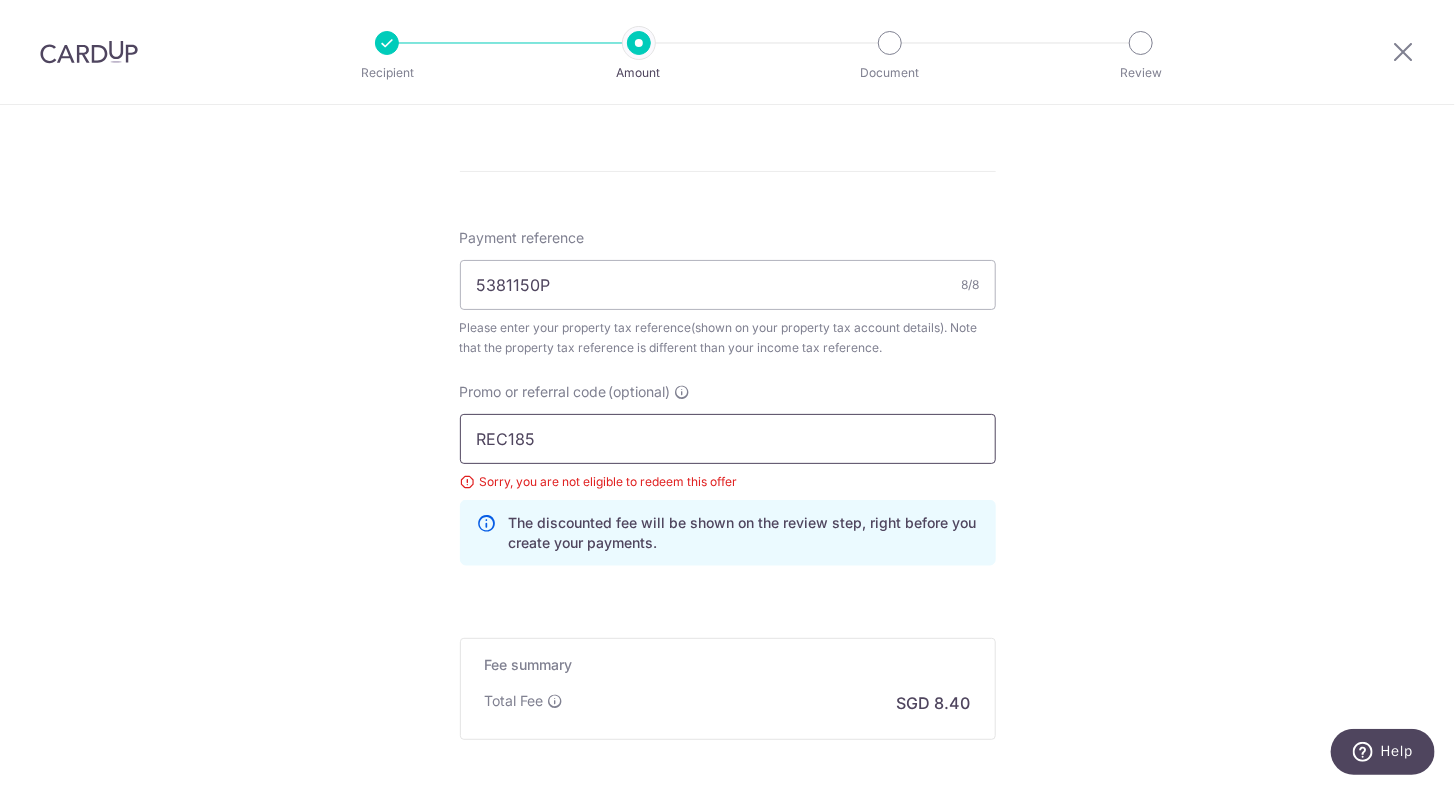 drag, startPoint x: 546, startPoint y: 443, endPoint x: 249, endPoint y: 399, distance: 300.24158 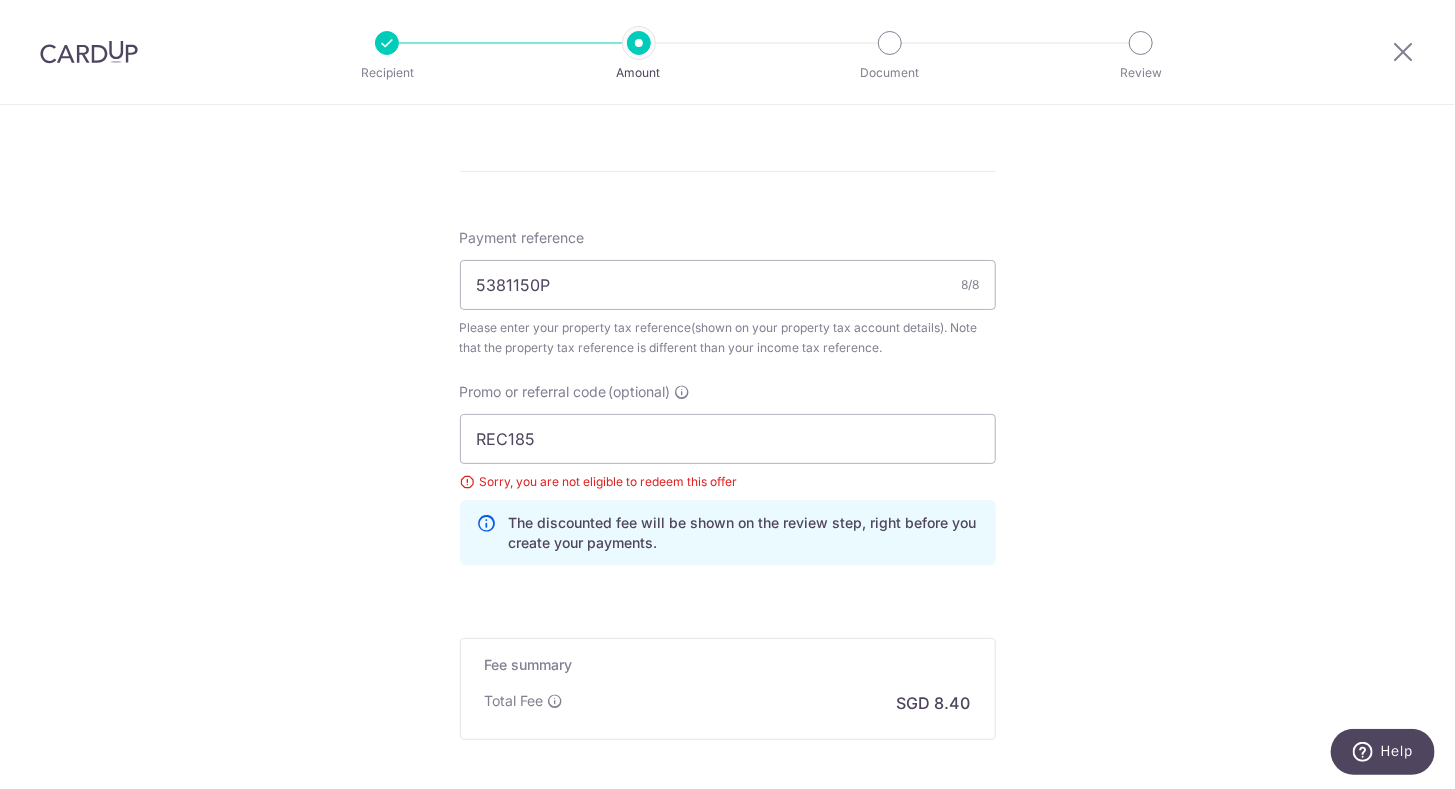 click on "Tell us more about your payment
Enter payment amount
SGD
323.00
323.00
The  total tax payment amounts scheduled  should not exceed the outstanding balance in your latest Statement of Account.
Select Card
**** 5072
Add credit card
Your Cards
**** 5072
Secure 256-bit SSL
Text
New card details" at bounding box center (727, -33) 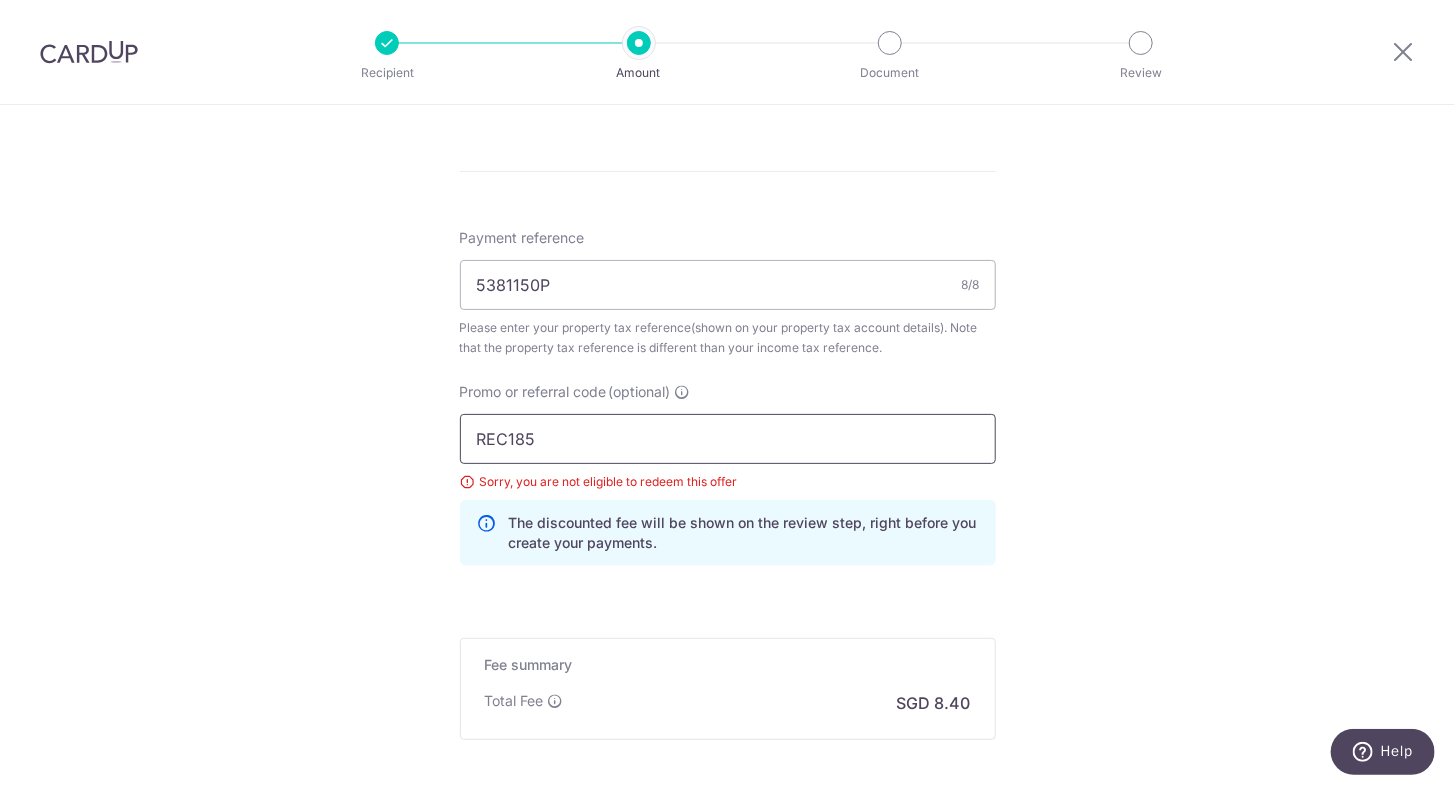click on "REC185" at bounding box center [728, 439] 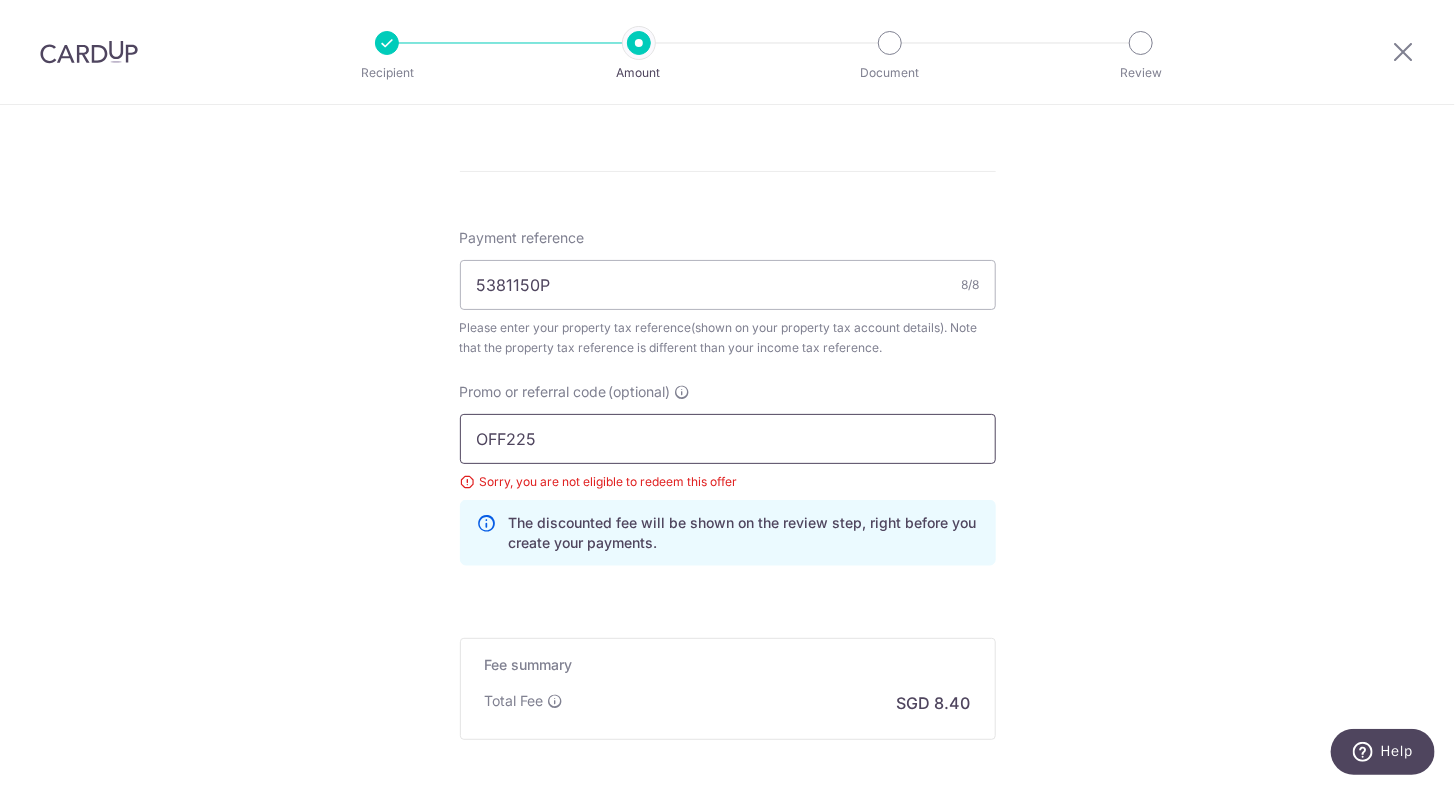 type on "OFF225" 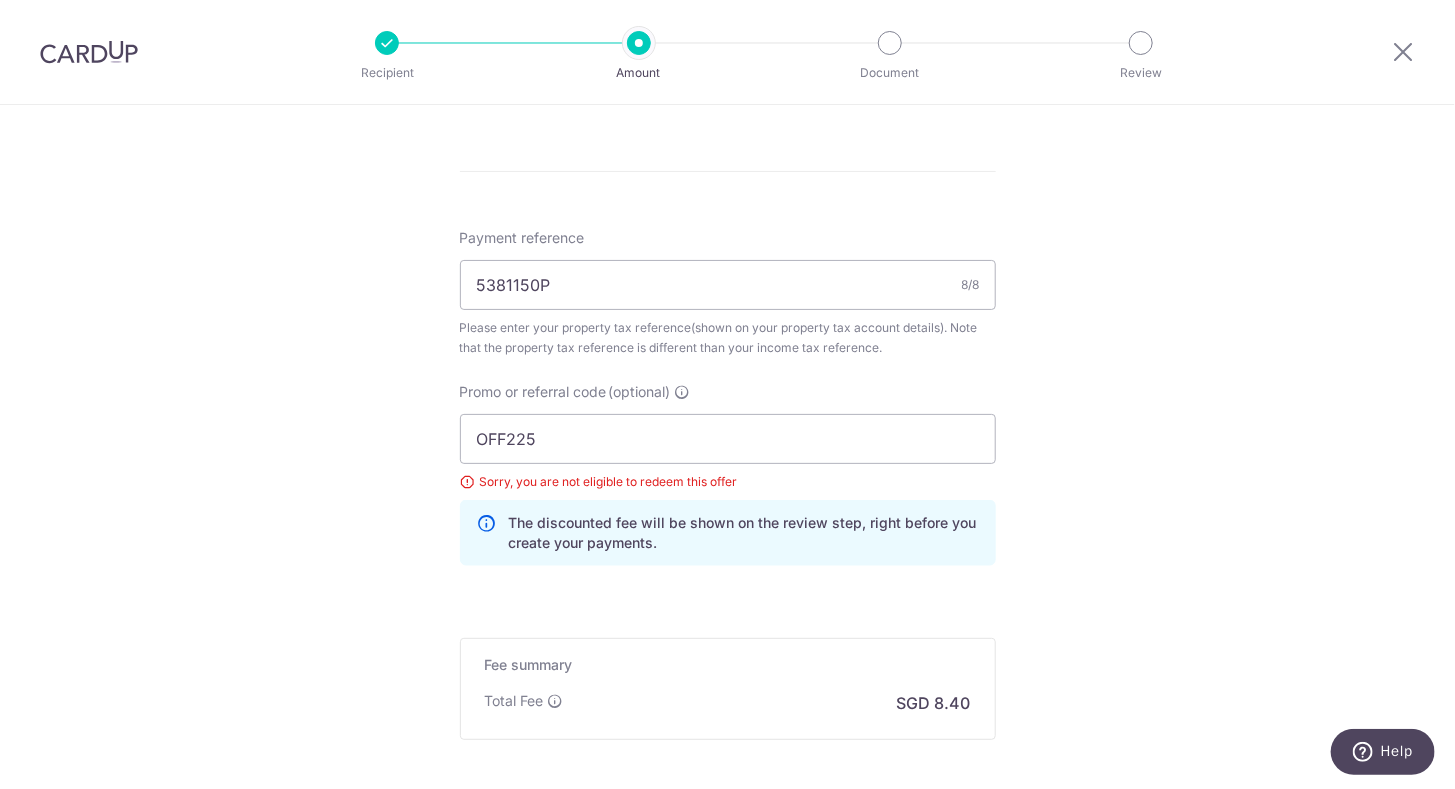 click on "Tell us more about your payment
Enter payment amount
SGD
323.00
323.00
The  total tax payment amounts scheduled  should not exceed the outstanding balance in your latest Statement of Account.
Select Card
**** 5072
Add credit card
Your Cards
**** 5072
Secure 256-bit SSL
Text
New card details" at bounding box center [727, -33] 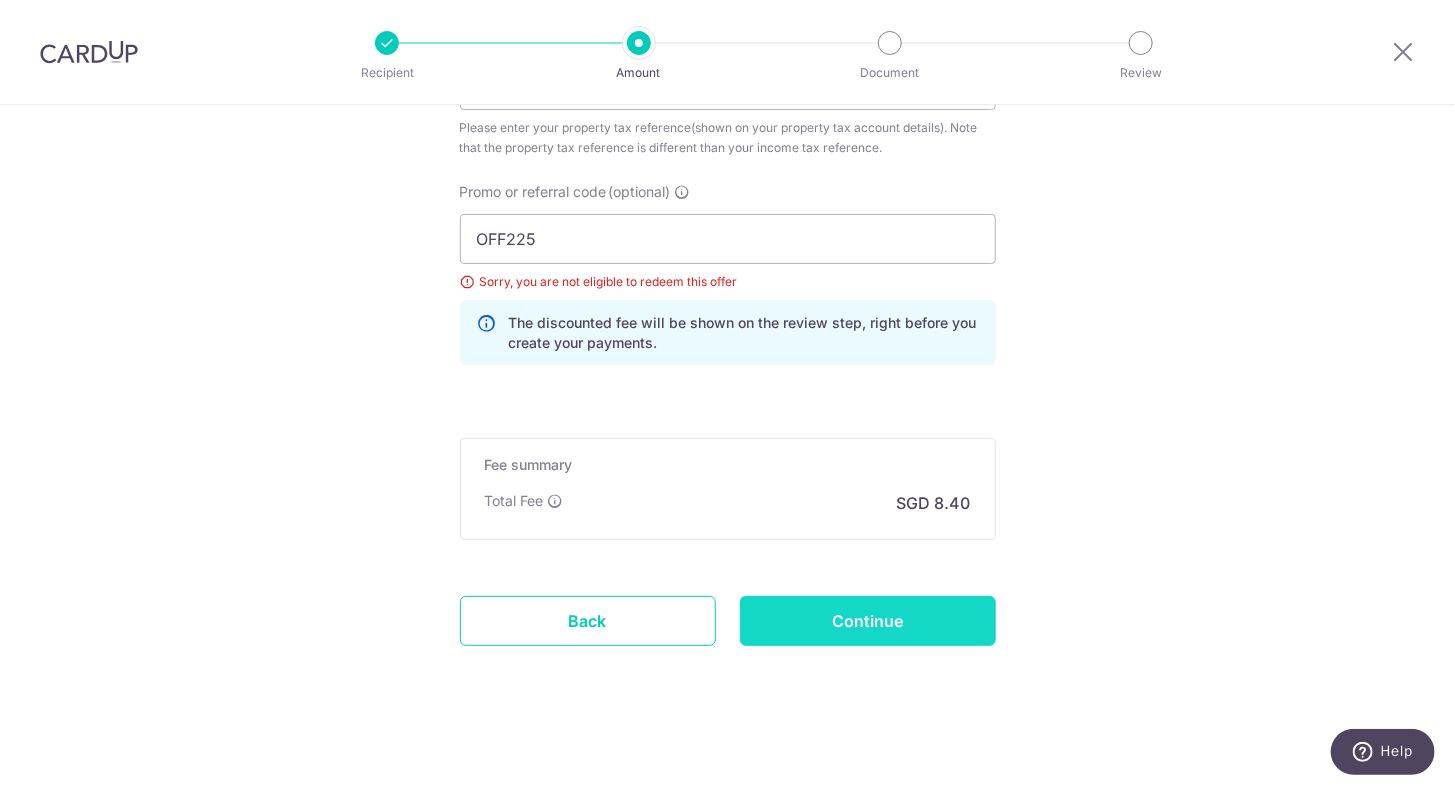 click on "Continue" at bounding box center [868, 621] 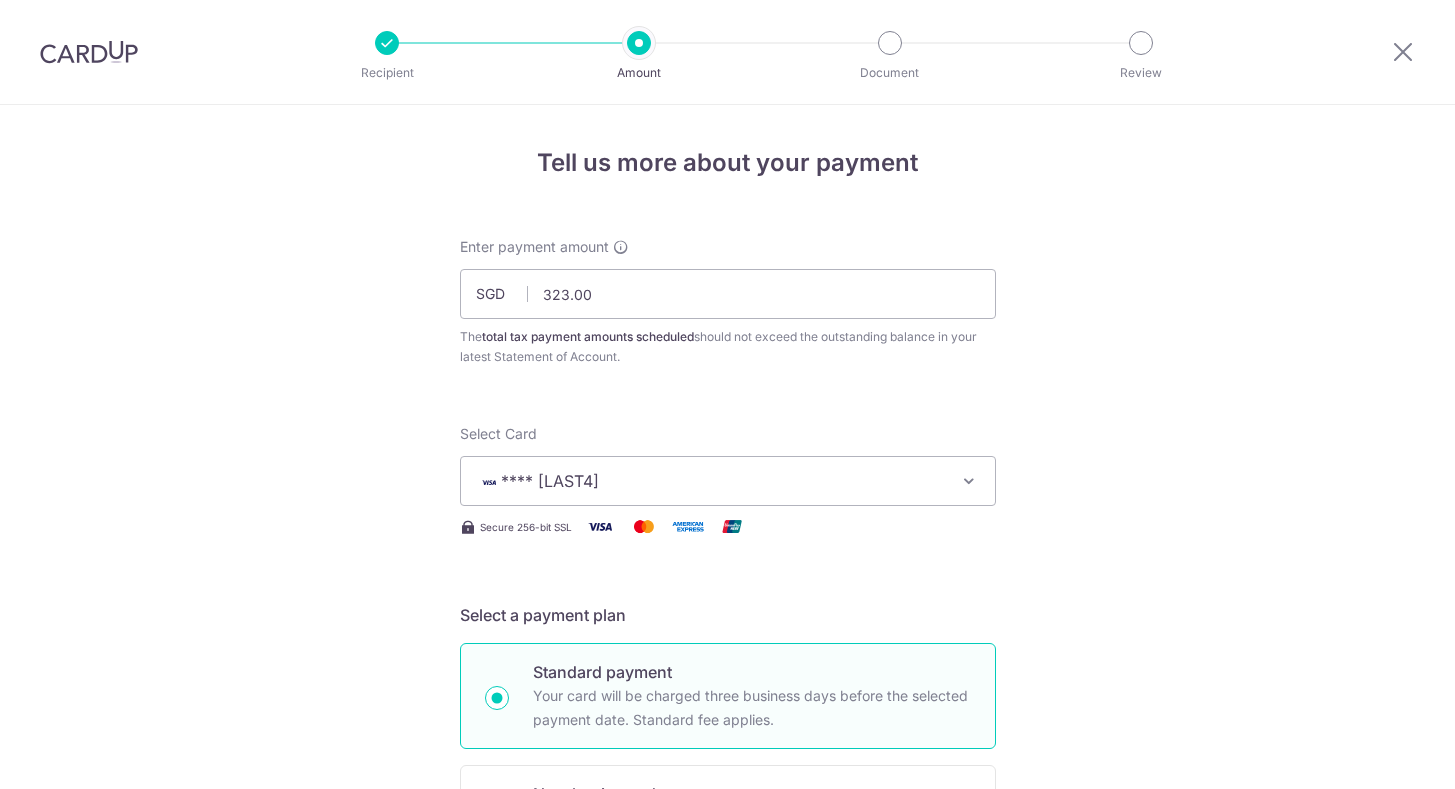 scroll, scrollTop: 0, scrollLeft: 0, axis: both 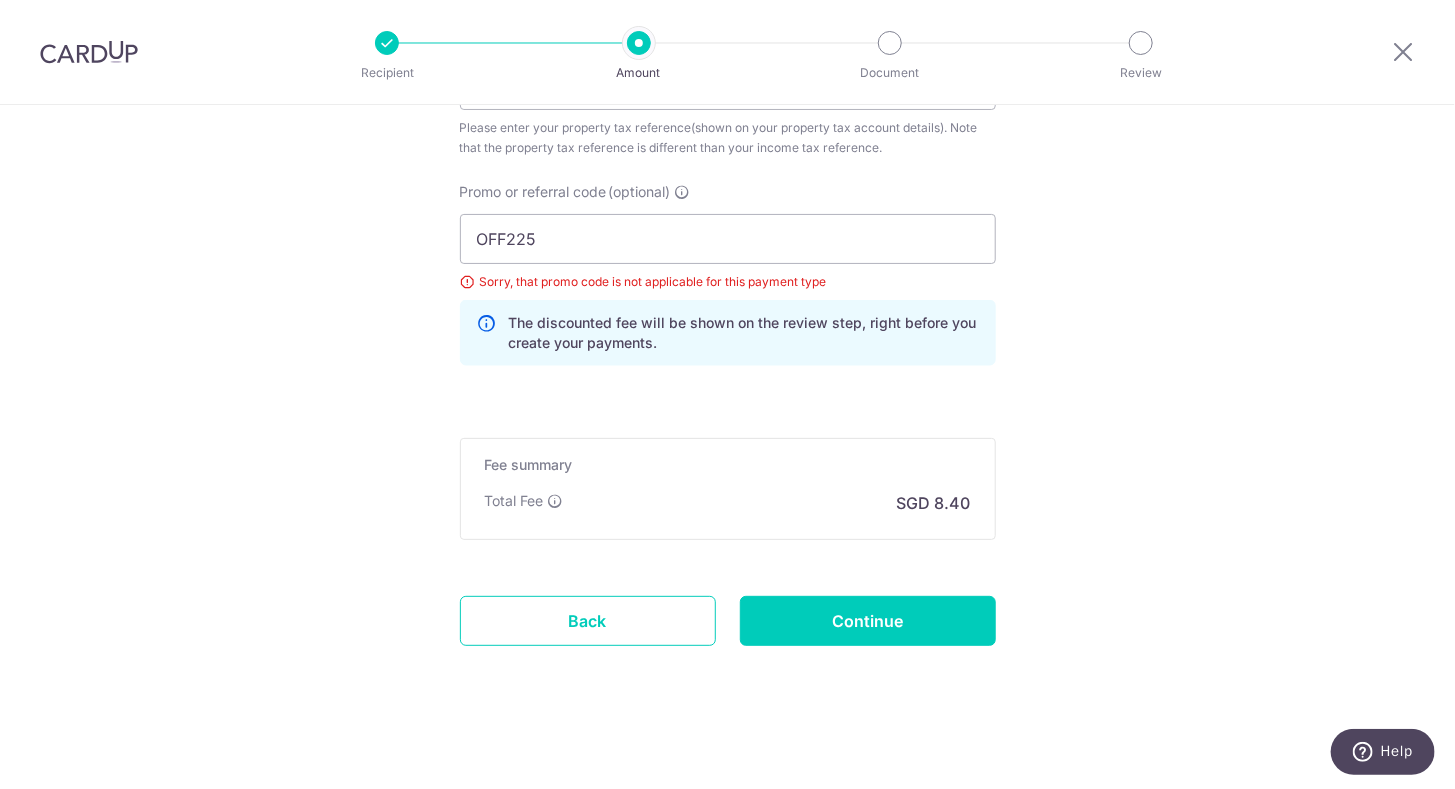 click on "SGD 8.40" at bounding box center [934, 503] 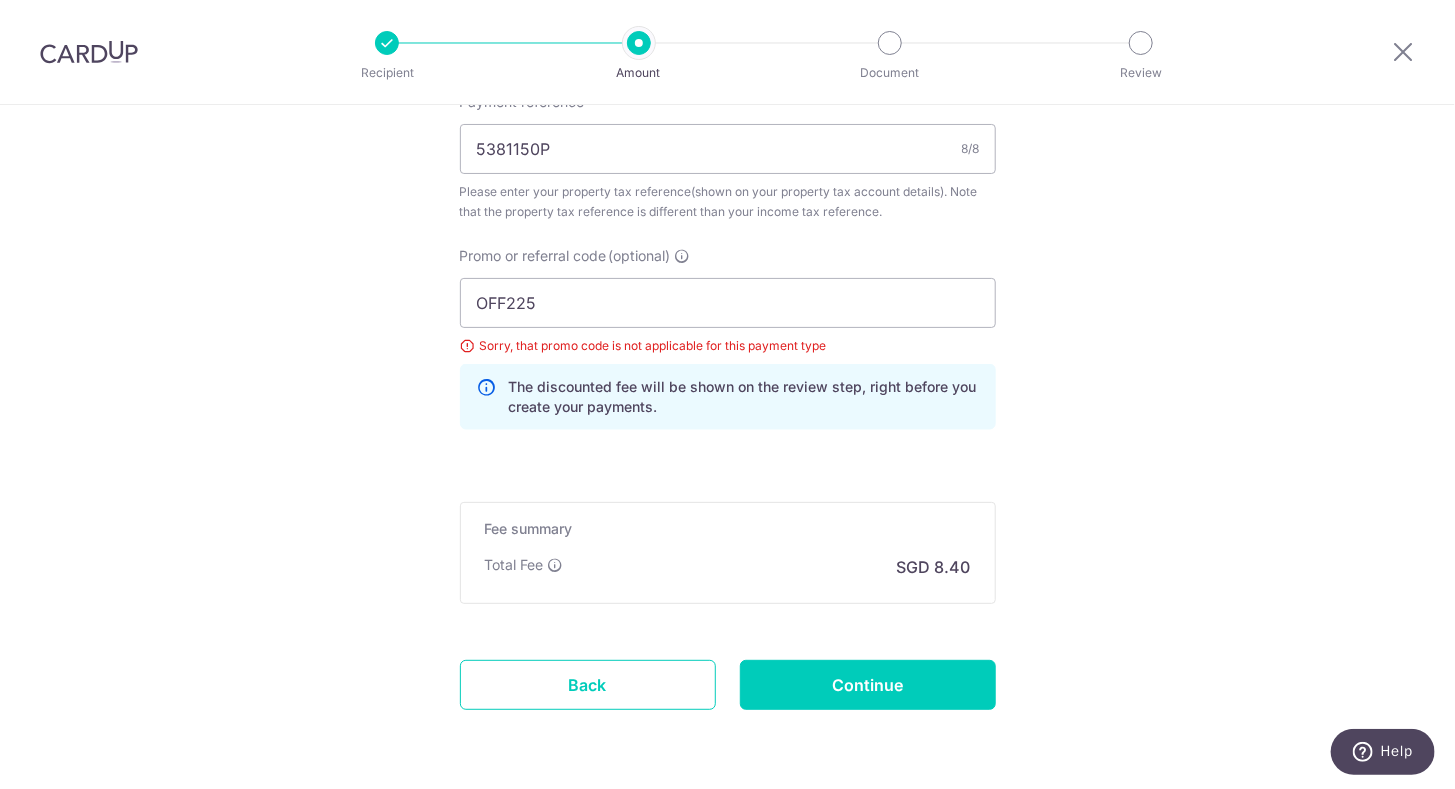 scroll, scrollTop: 1366, scrollLeft: 0, axis: vertical 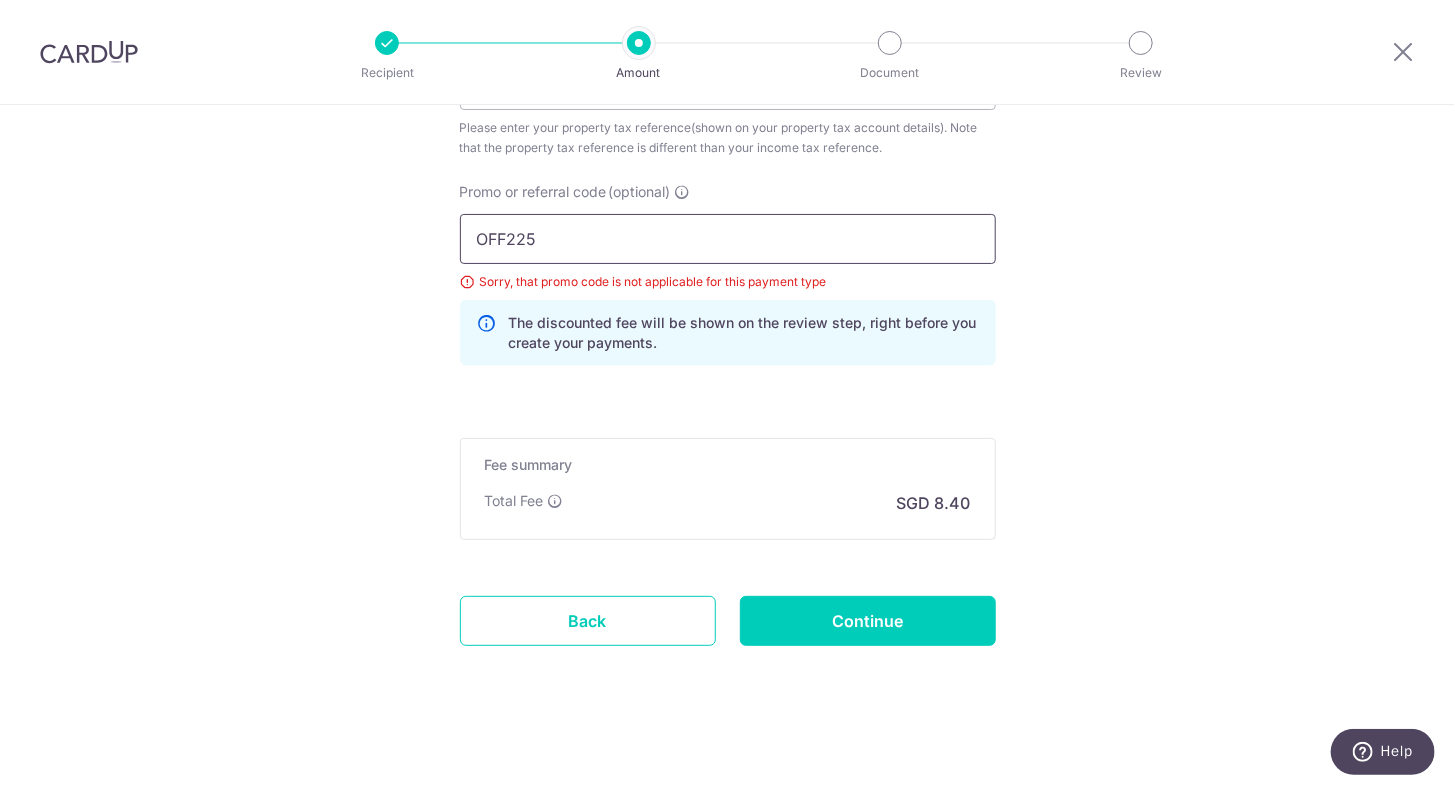 drag, startPoint x: 560, startPoint y: 236, endPoint x: 266, endPoint y: 163, distance: 302.9274 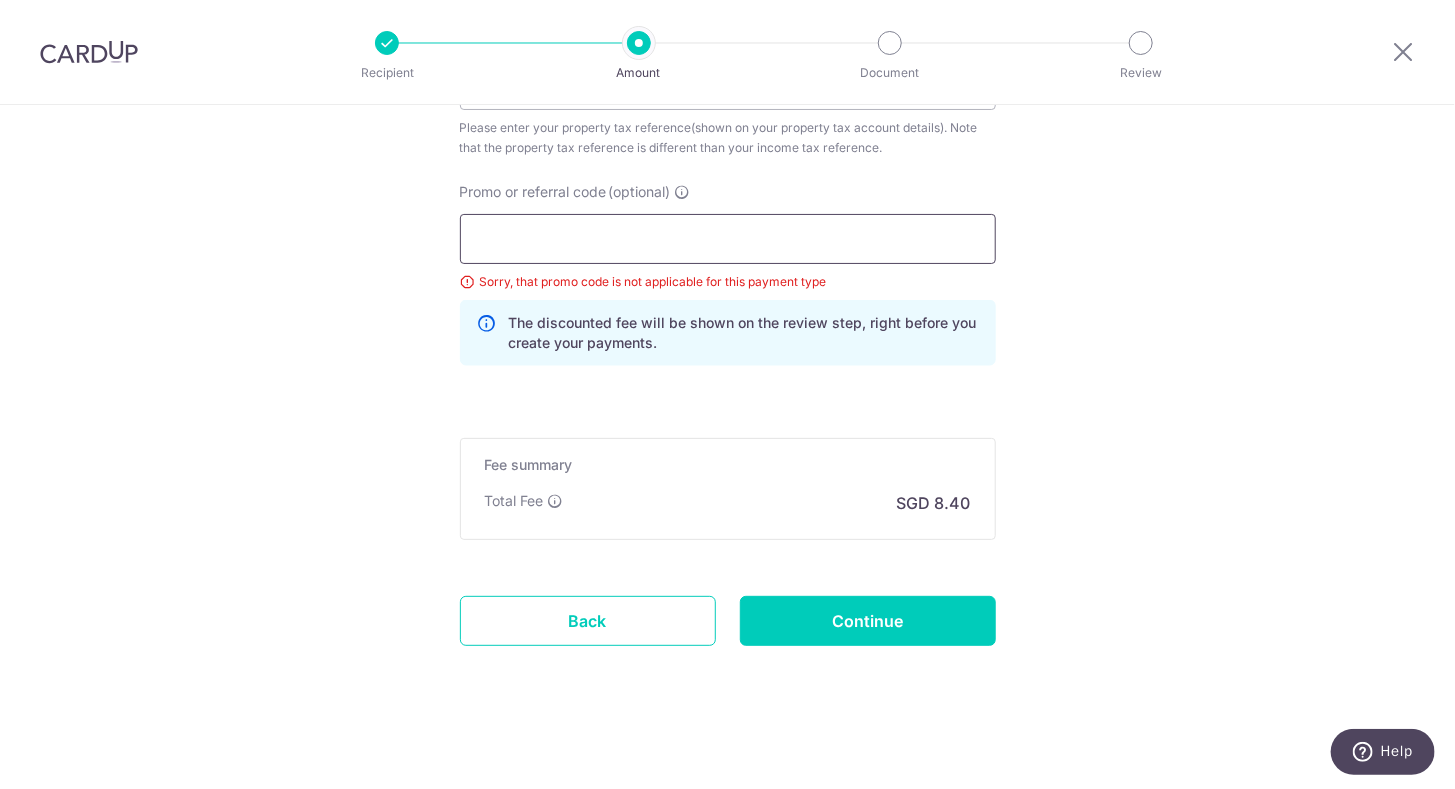 scroll, scrollTop: 1277, scrollLeft: 0, axis: vertical 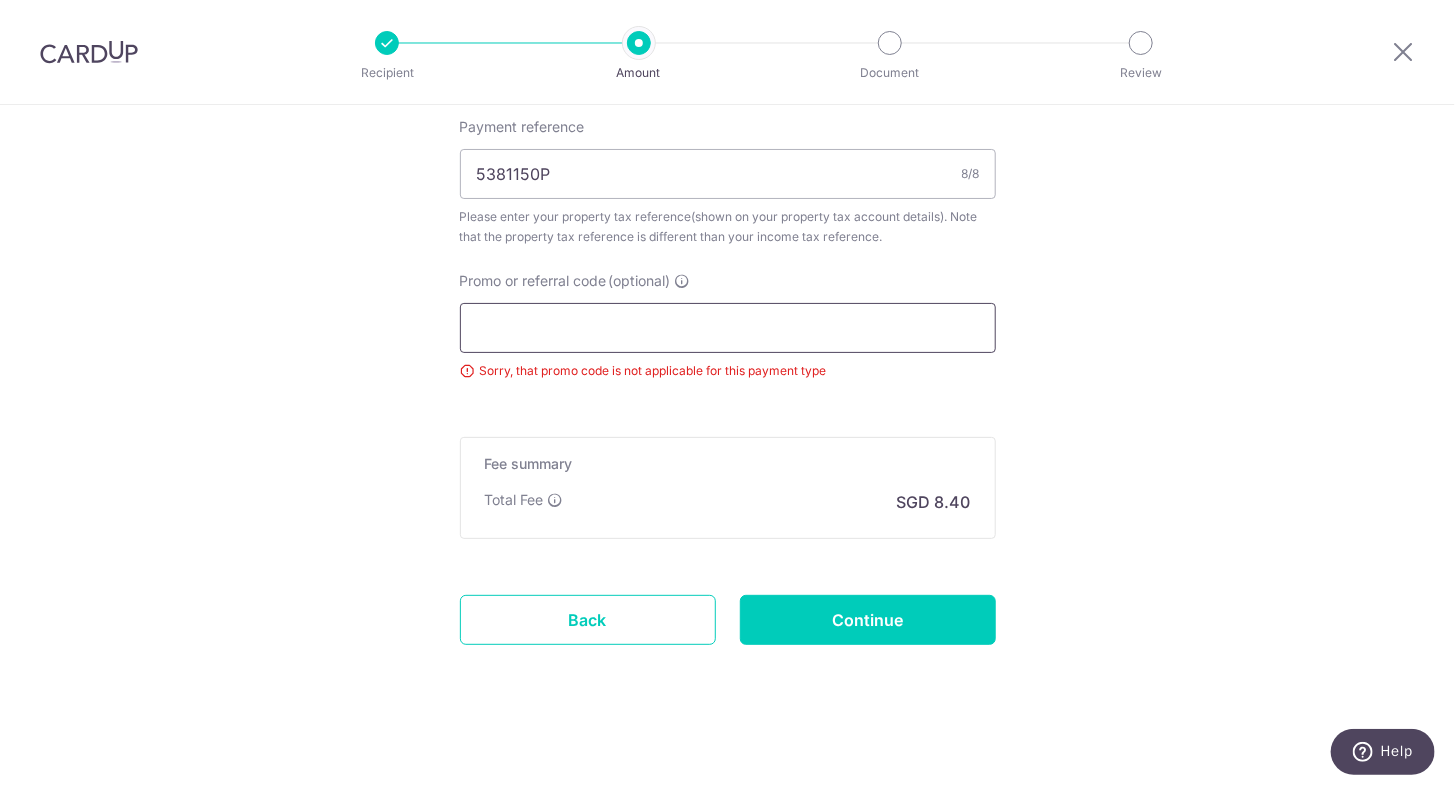 type 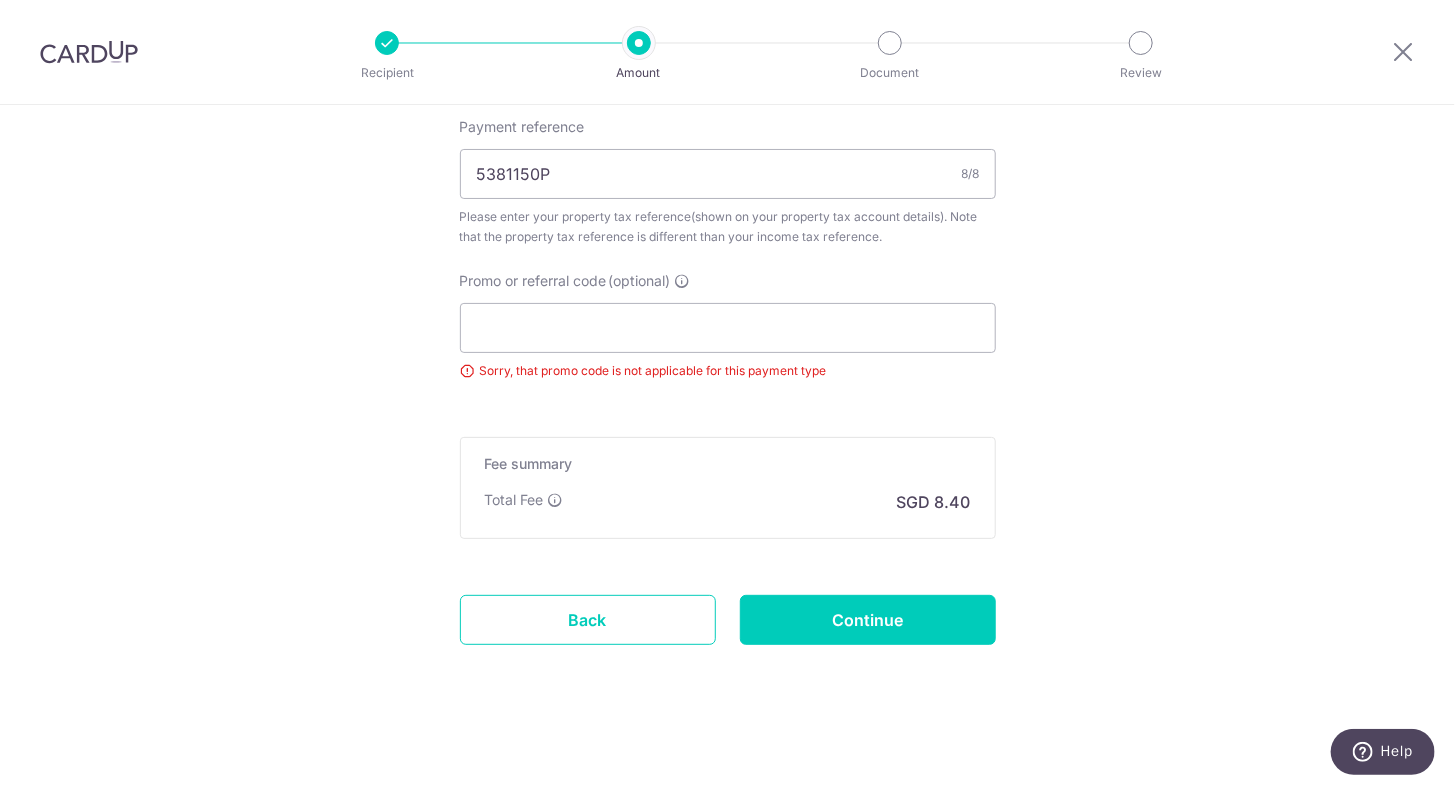 click on "Tell us more about your payment
Enter payment amount
SGD
323.00
323.00
The  total tax payment amounts scheduled  should not exceed the outstanding balance in your latest Statement of Account.
Select Card
**** 5072
Add credit card
Your Cards
**** 5072
Secure 256-bit SSL
Text
New card details" at bounding box center [727, -189] 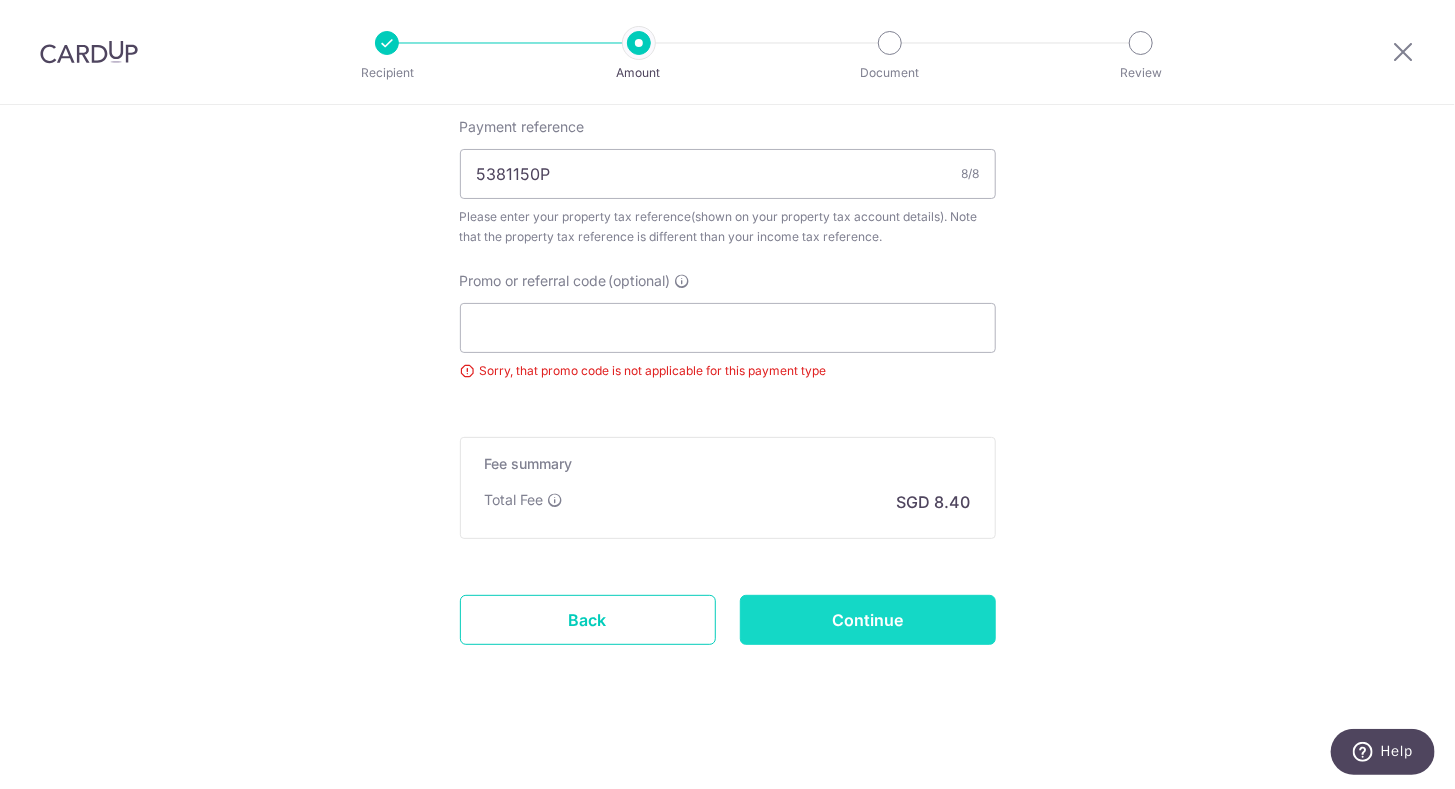click on "Continue" at bounding box center (868, 620) 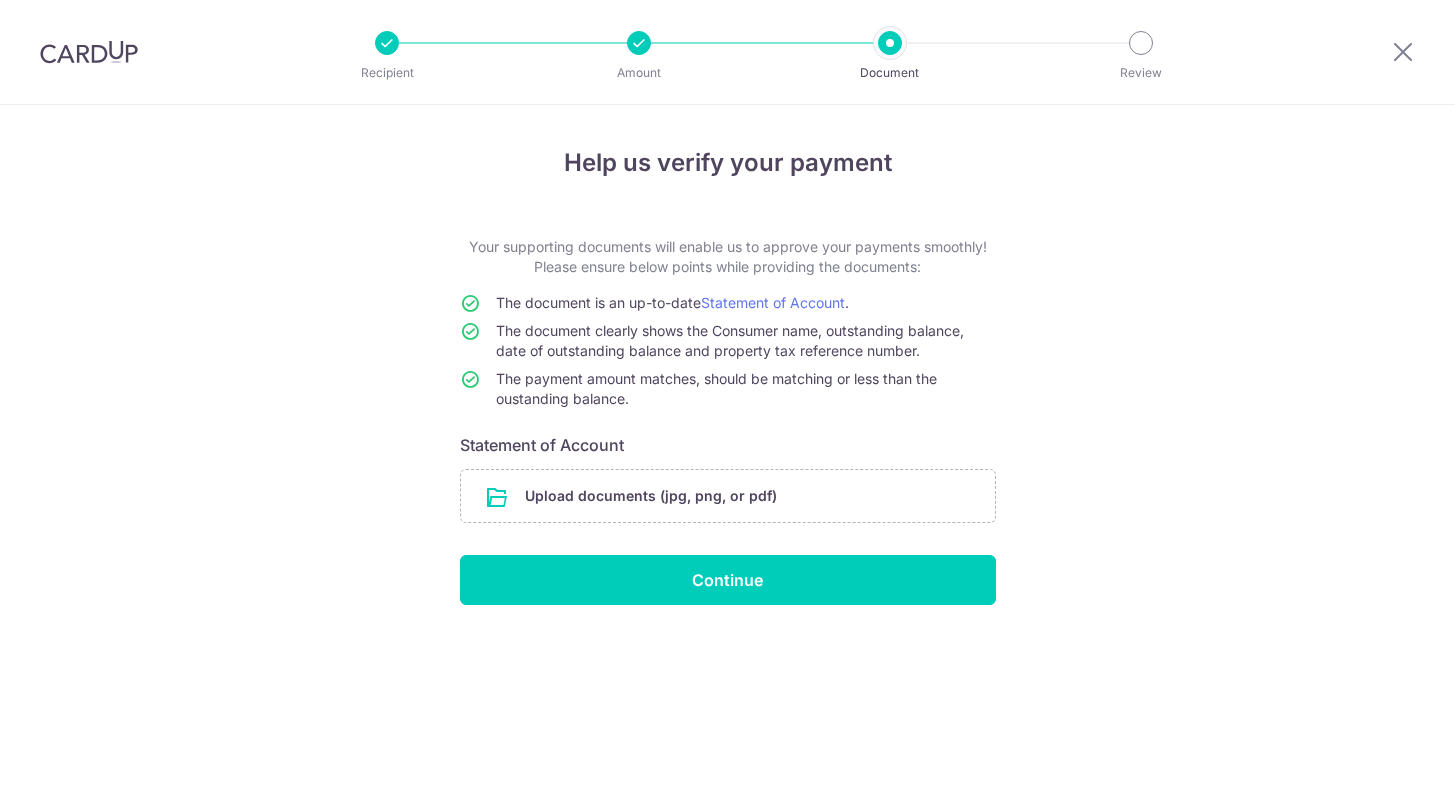 scroll, scrollTop: 0, scrollLeft: 0, axis: both 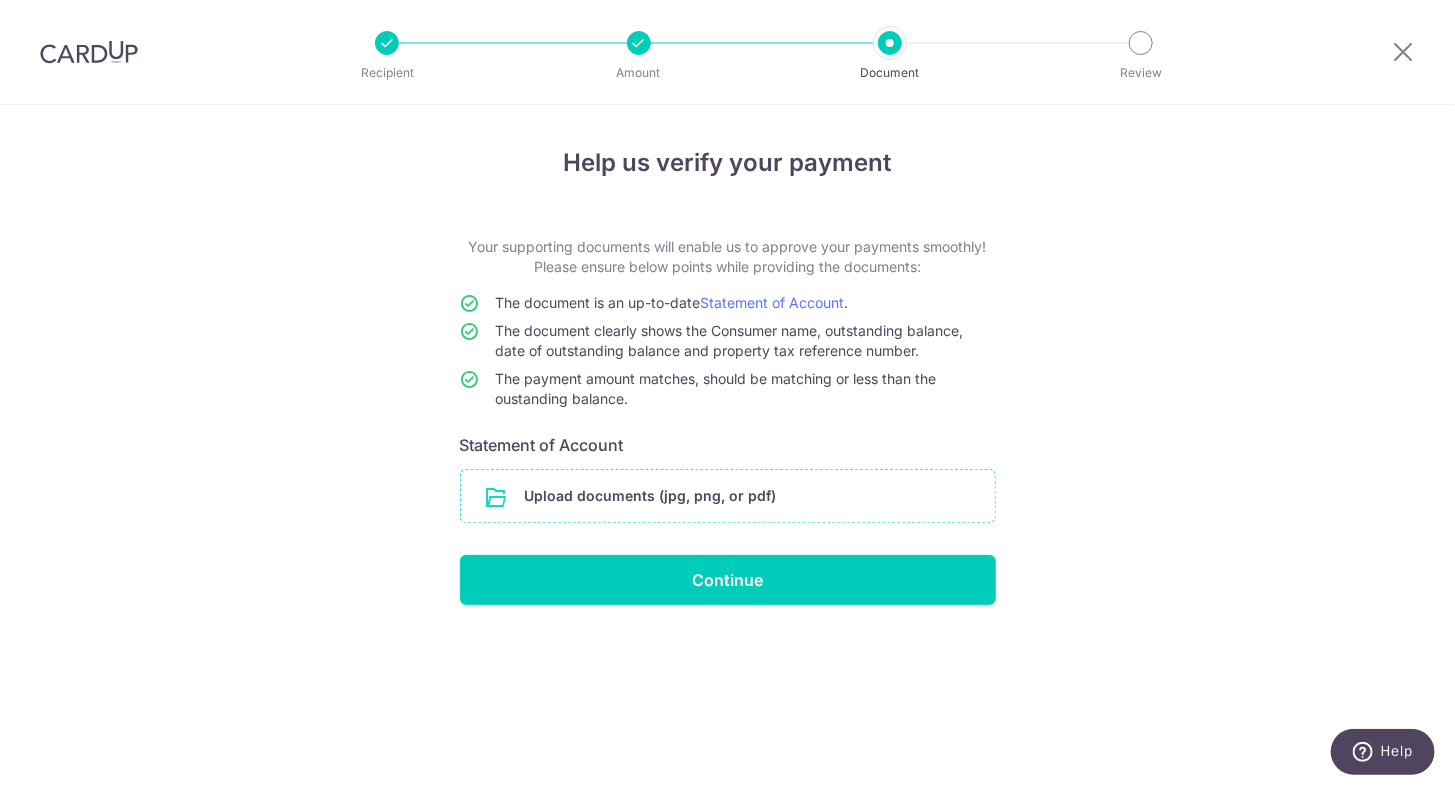 click at bounding box center [728, 496] 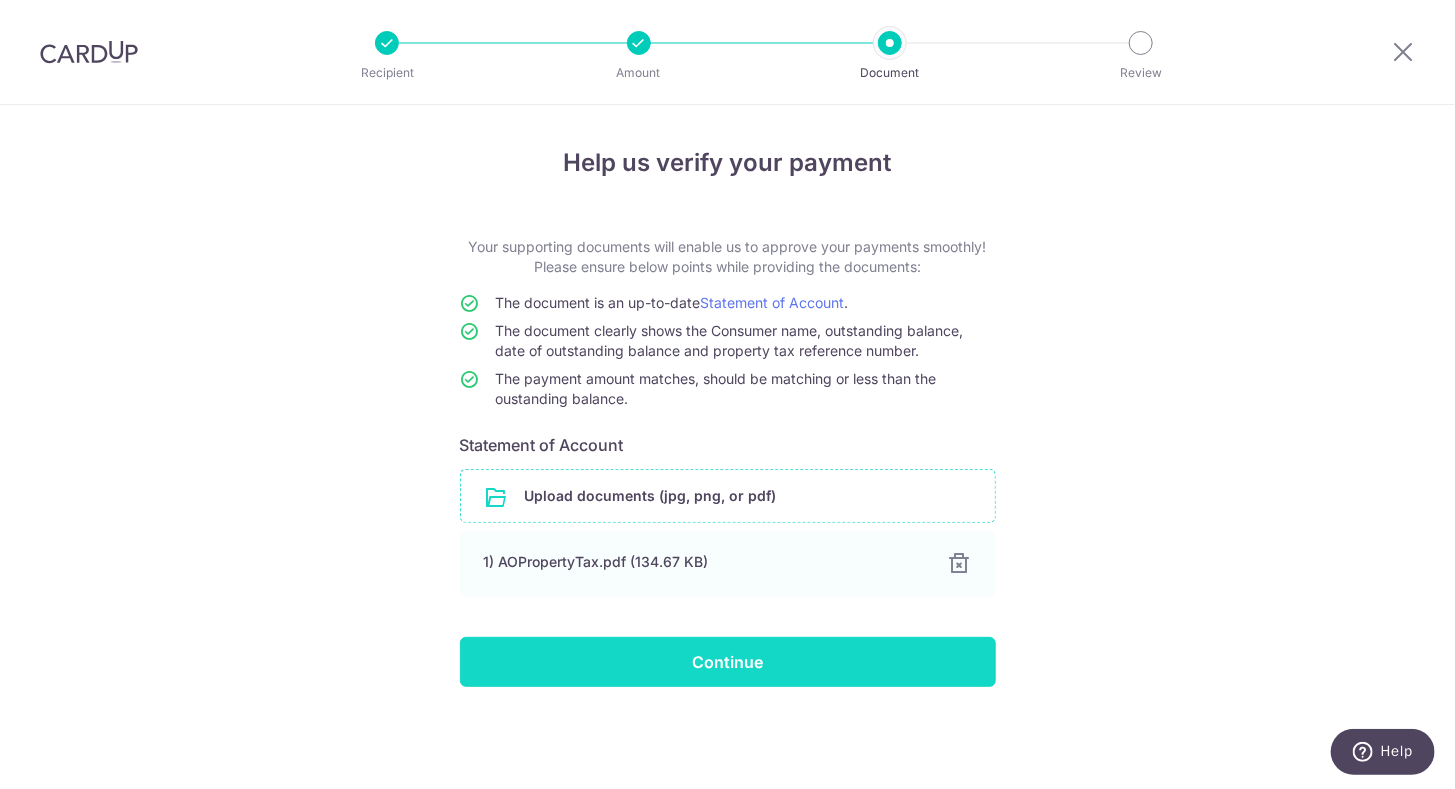 click on "Continue" at bounding box center (728, 662) 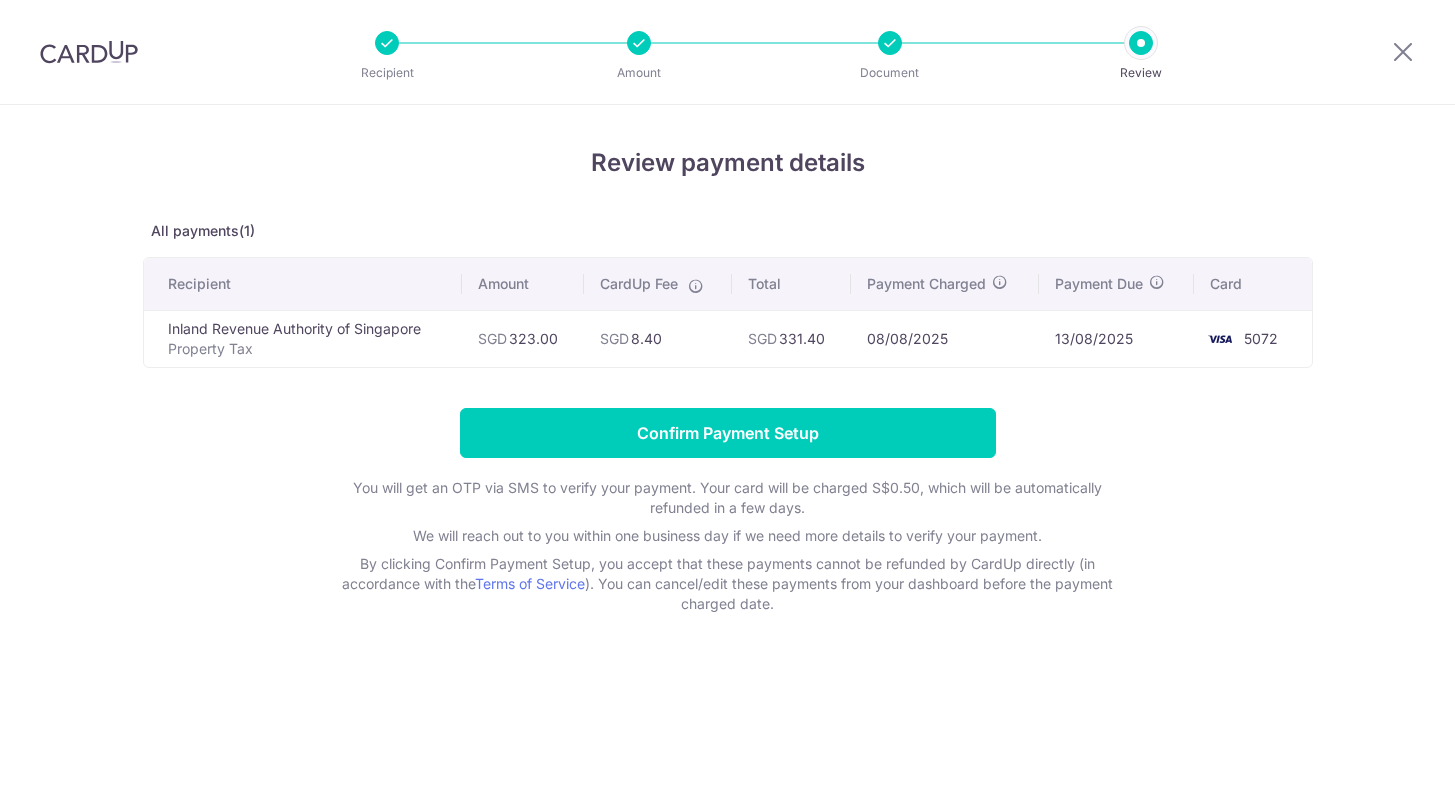scroll, scrollTop: 0, scrollLeft: 0, axis: both 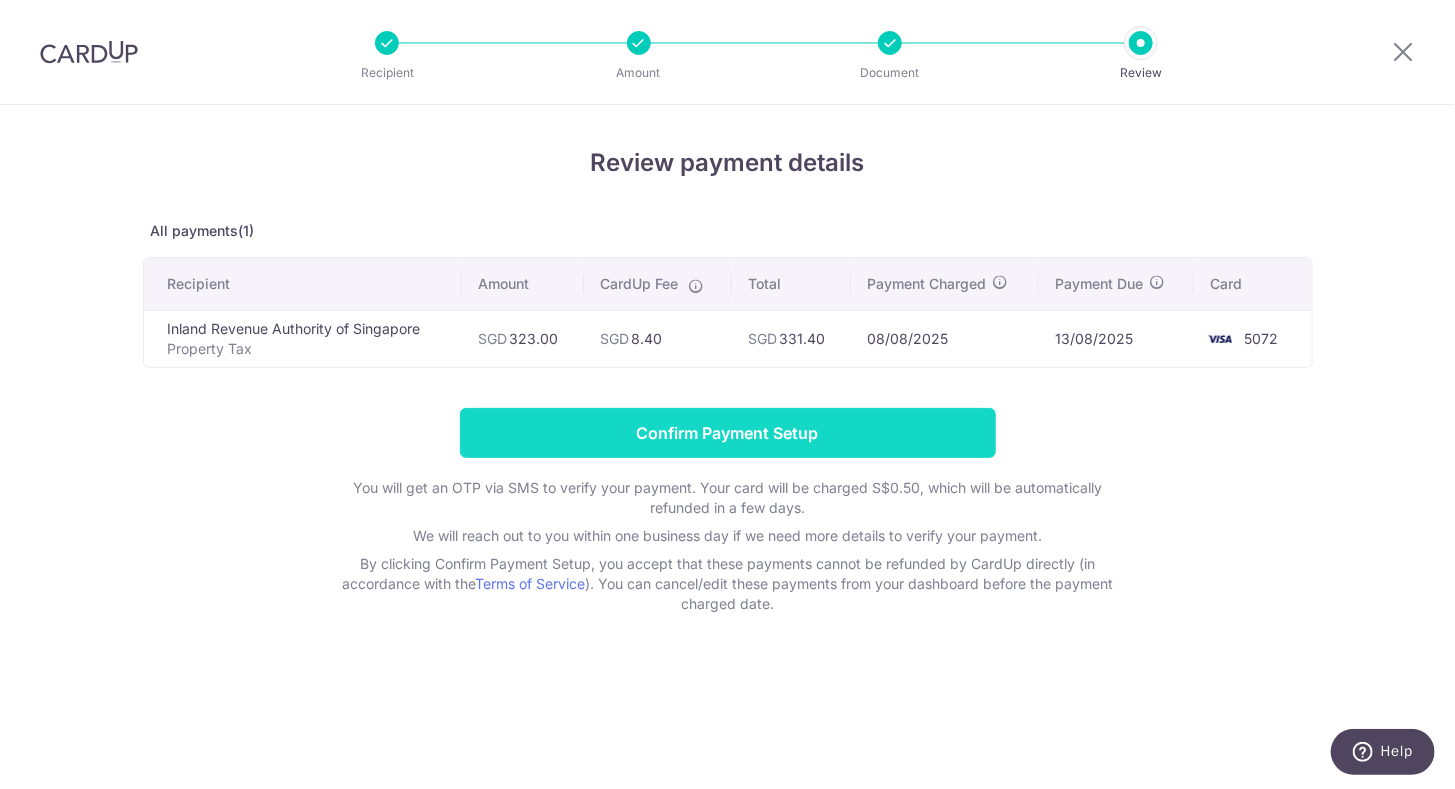 click on "Confirm Payment Setup" at bounding box center (728, 433) 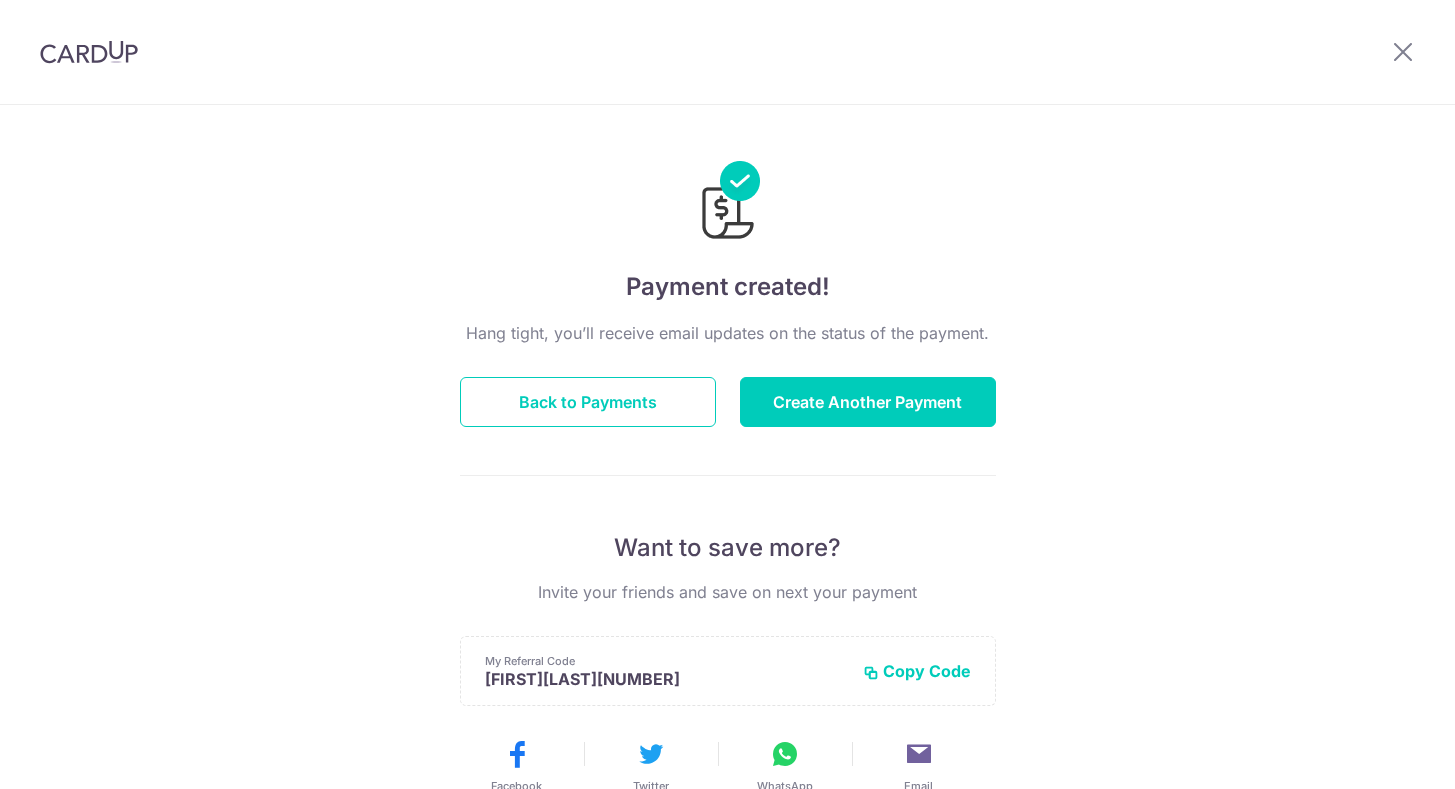 scroll, scrollTop: 0, scrollLeft: 0, axis: both 